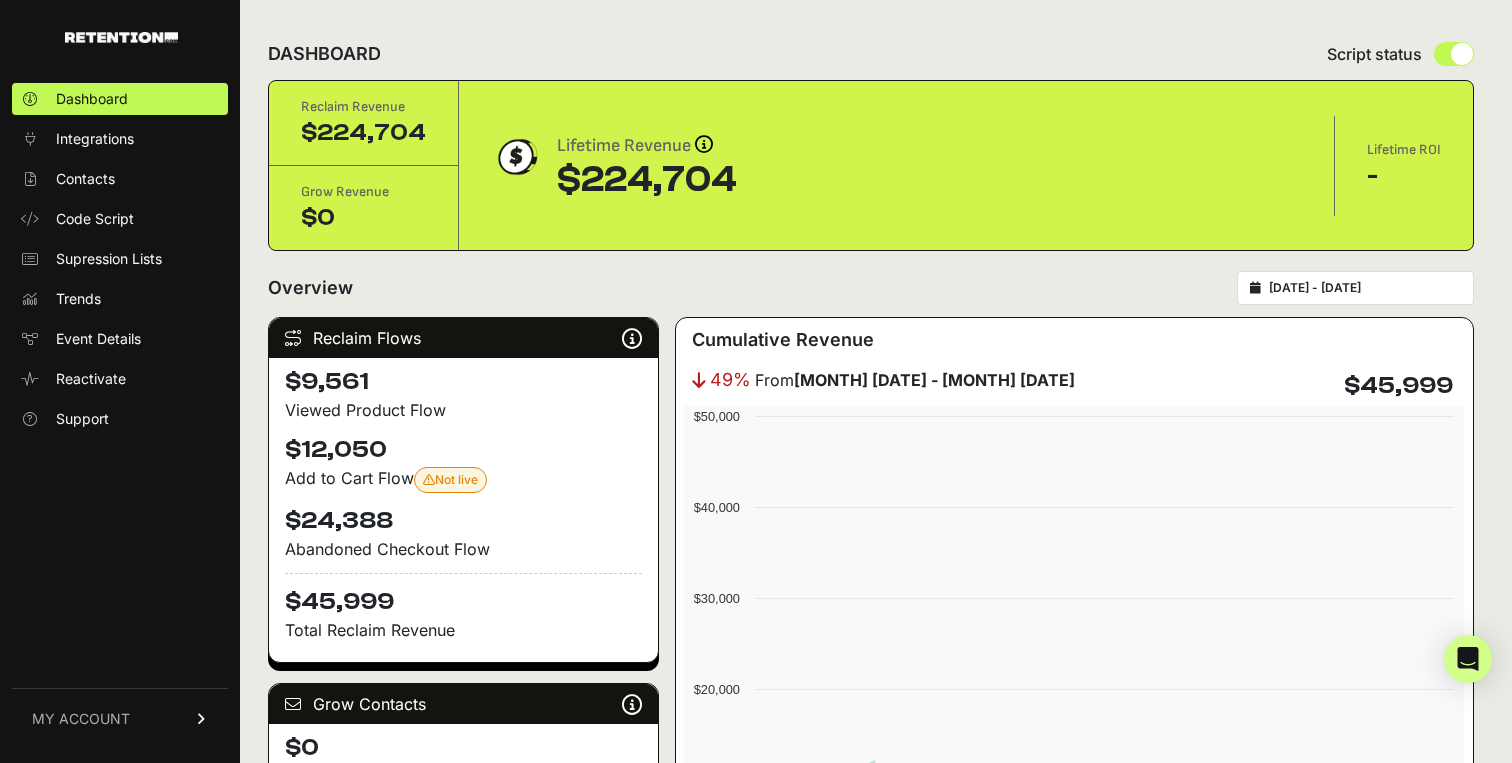 scroll, scrollTop: 0, scrollLeft: 0, axis: both 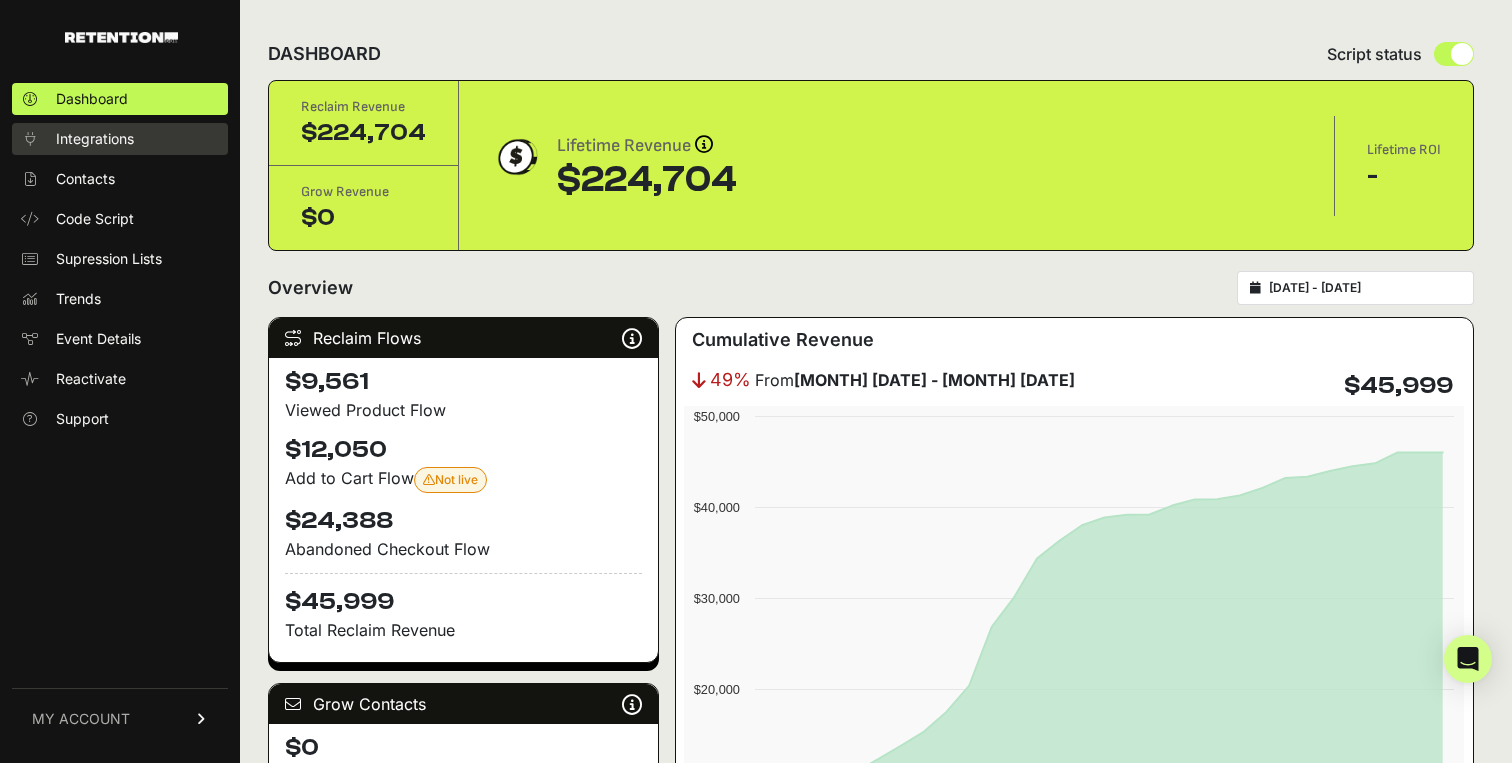 click on "Integrations" at bounding box center (95, 139) 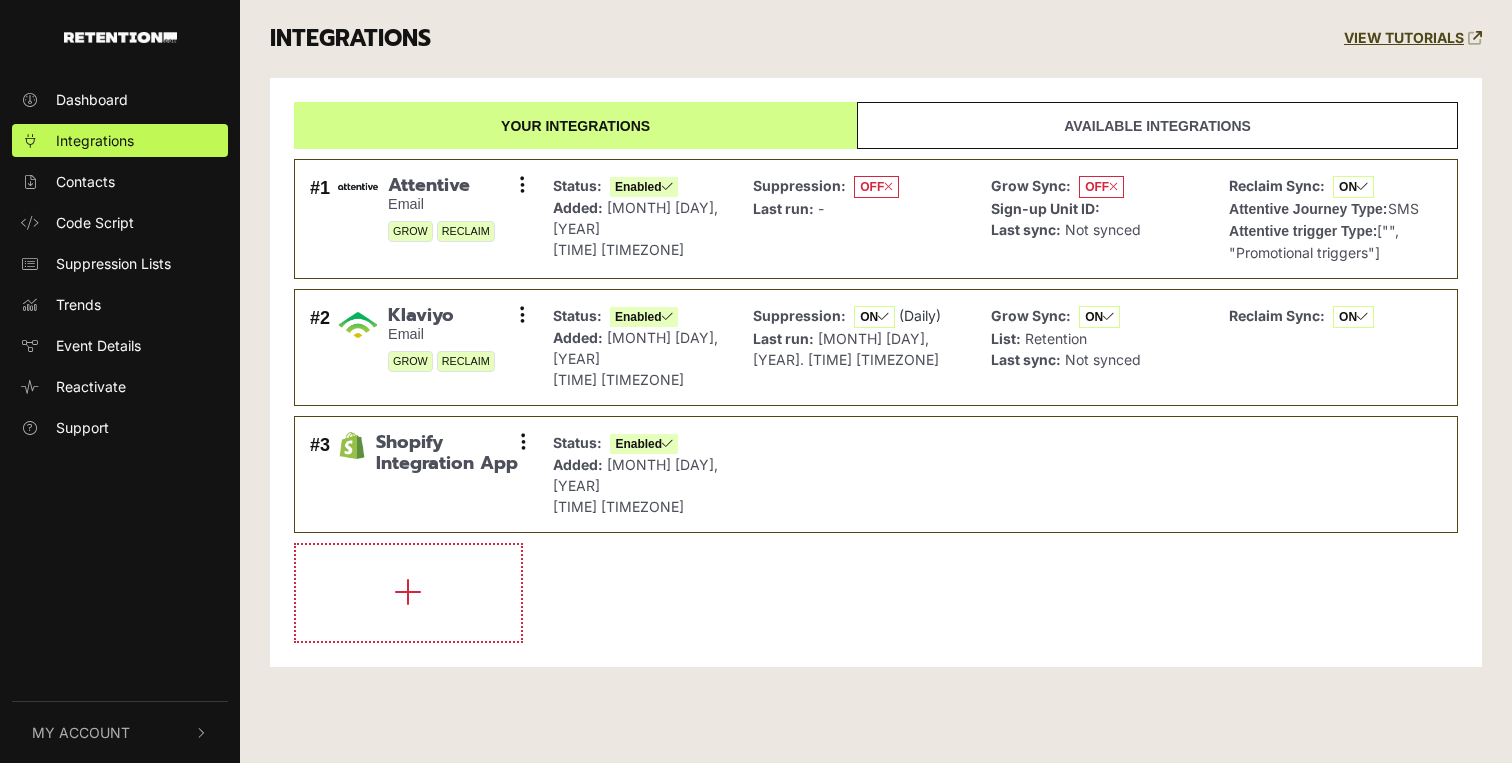 scroll, scrollTop: 0, scrollLeft: 0, axis: both 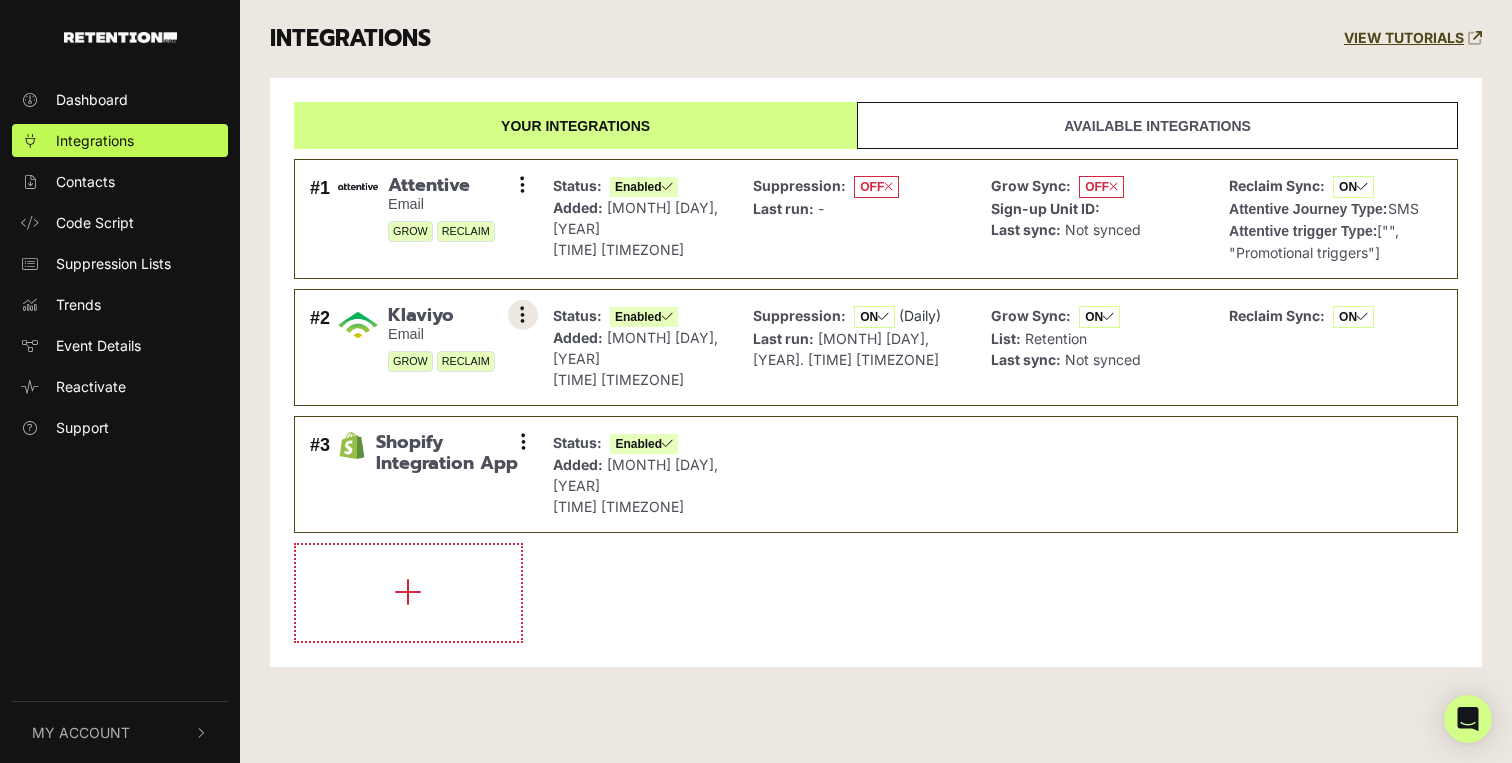 click at bounding box center [523, 315] 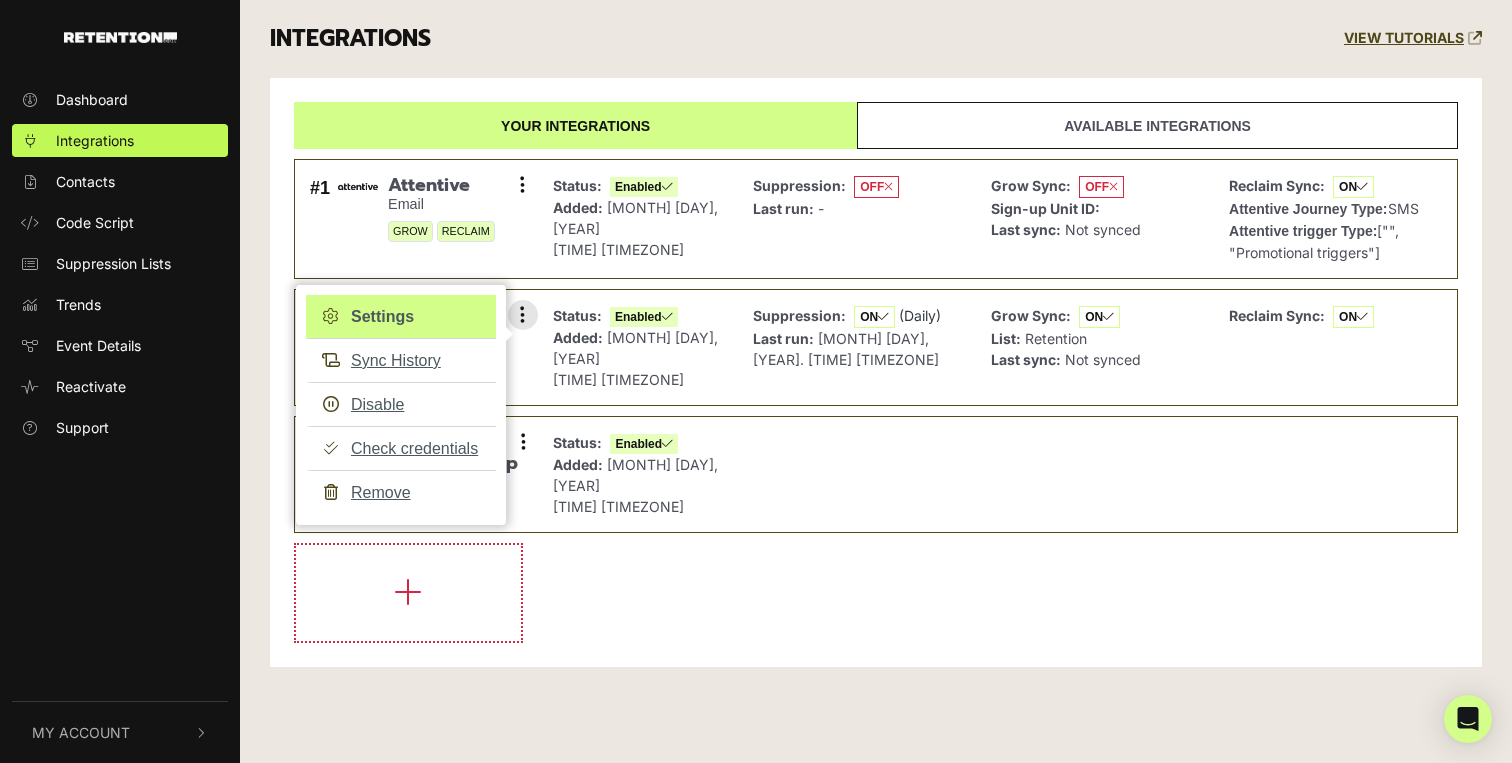 click on "Settings" at bounding box center [401, 317] 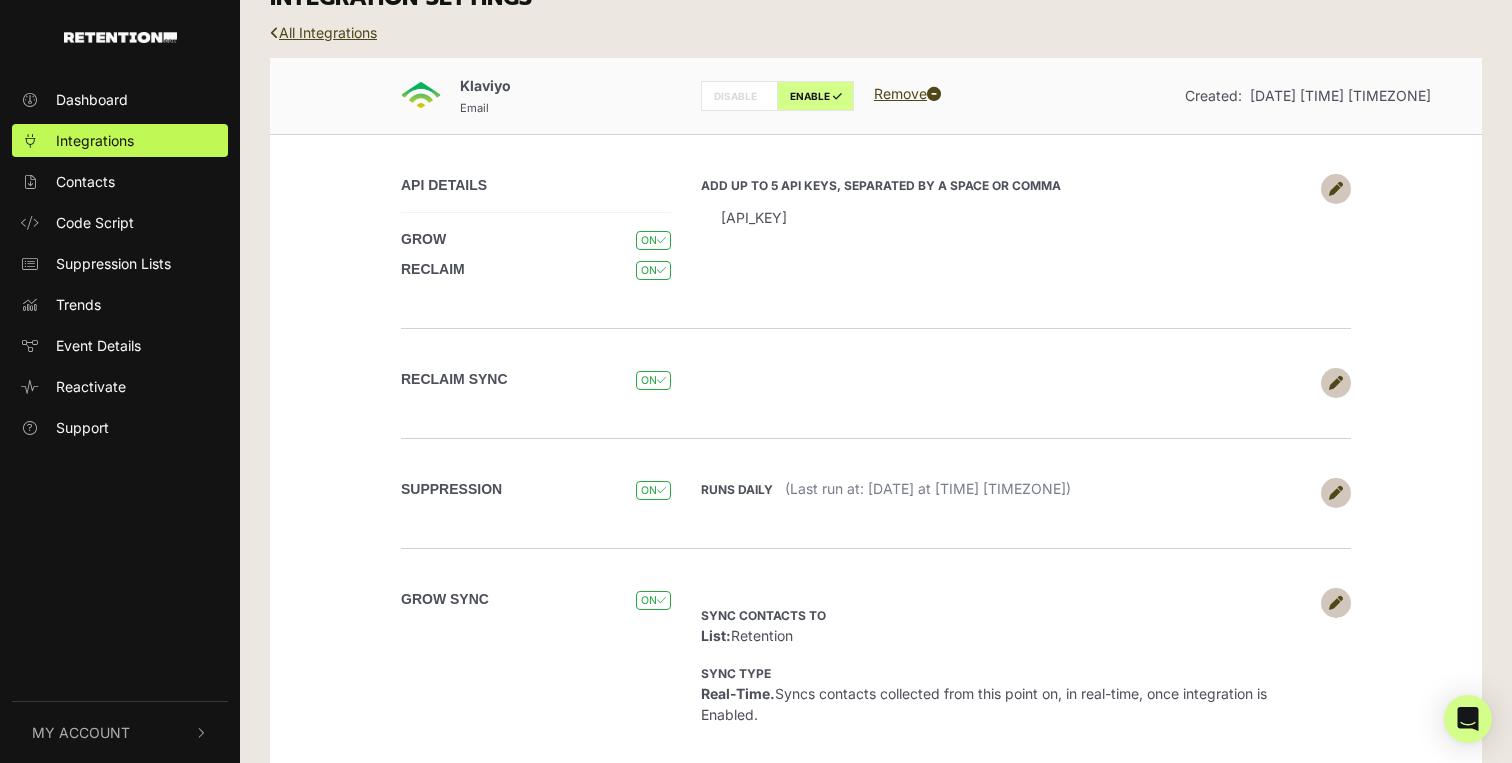 scroll, scrollTop: 0, scrollLeft: 0, axis: both 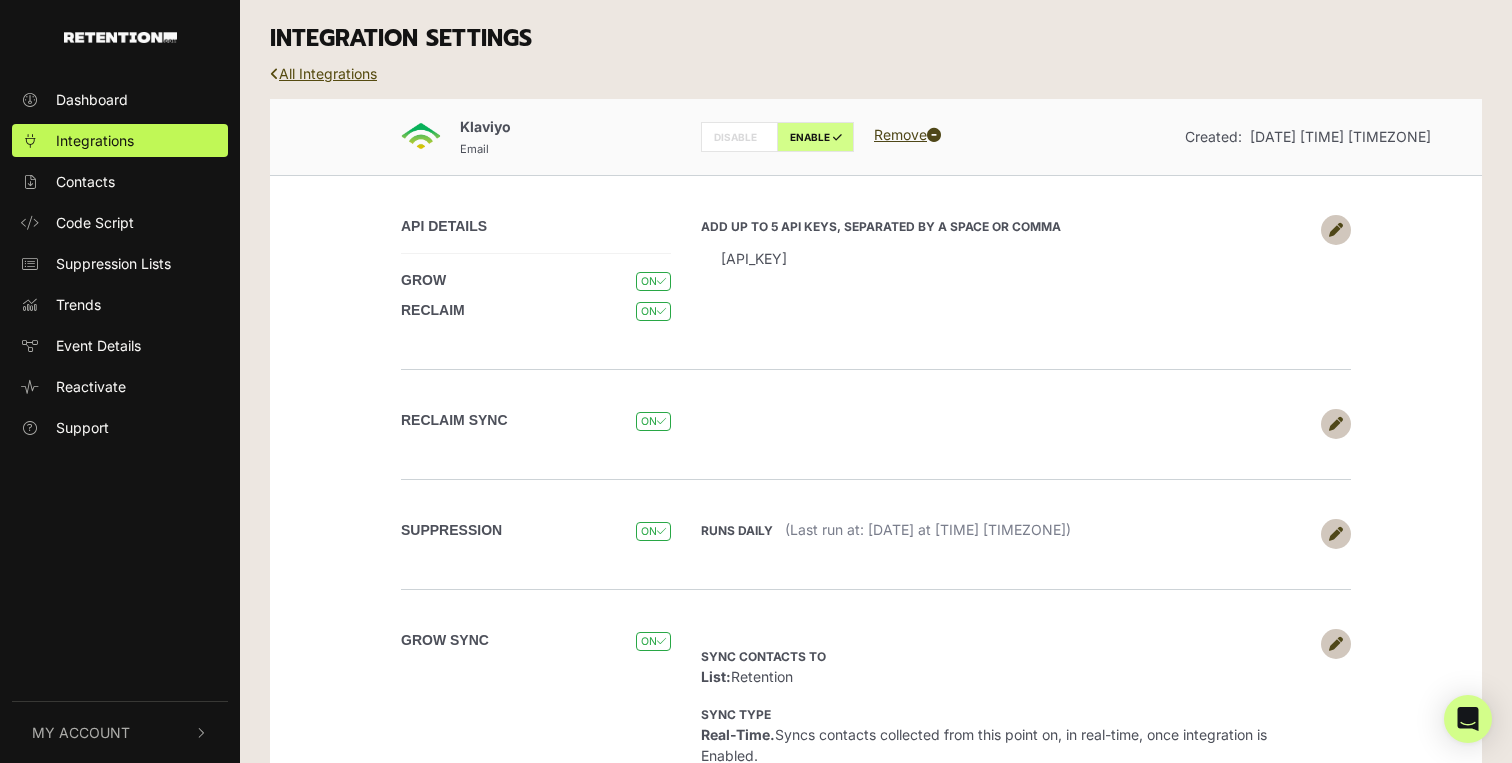 click on "All Integrations" at bounding box center (323, 73) 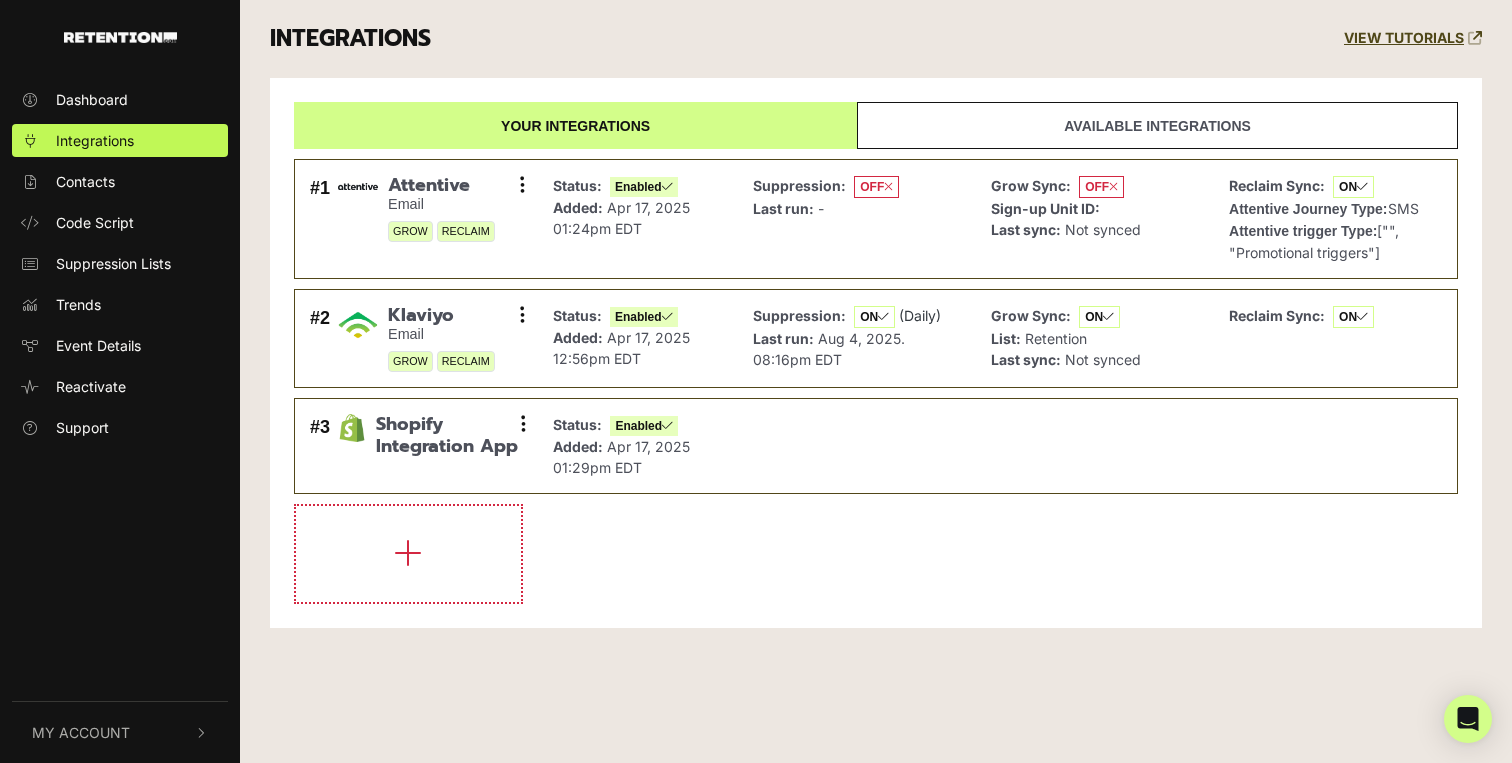 scroll, scrollTop: 0, scrollLeft: 0, axis: both 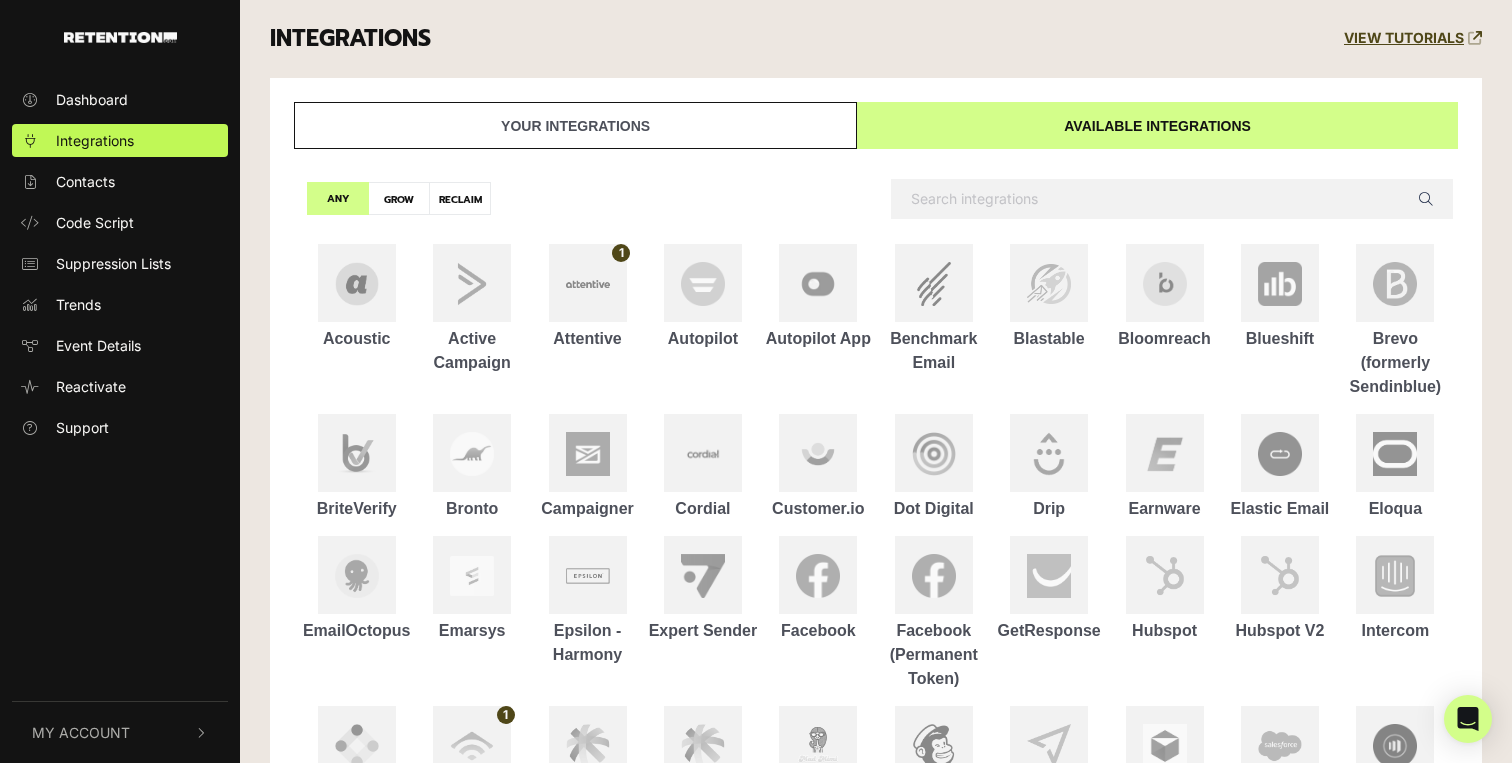 click on "Your integrations" at bounding box center [575, 125] 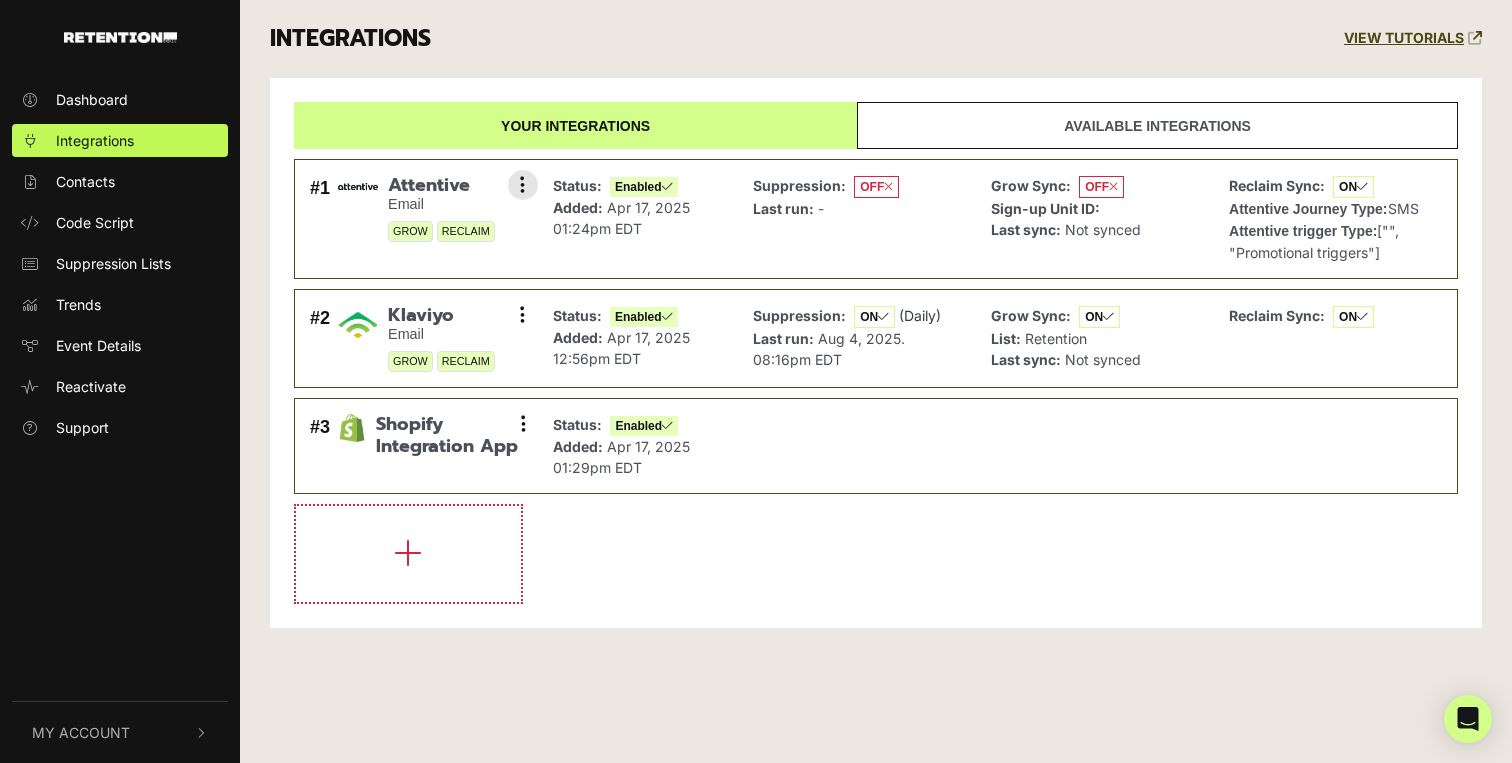 click on "Attentive" at bounding box center (441, 186) 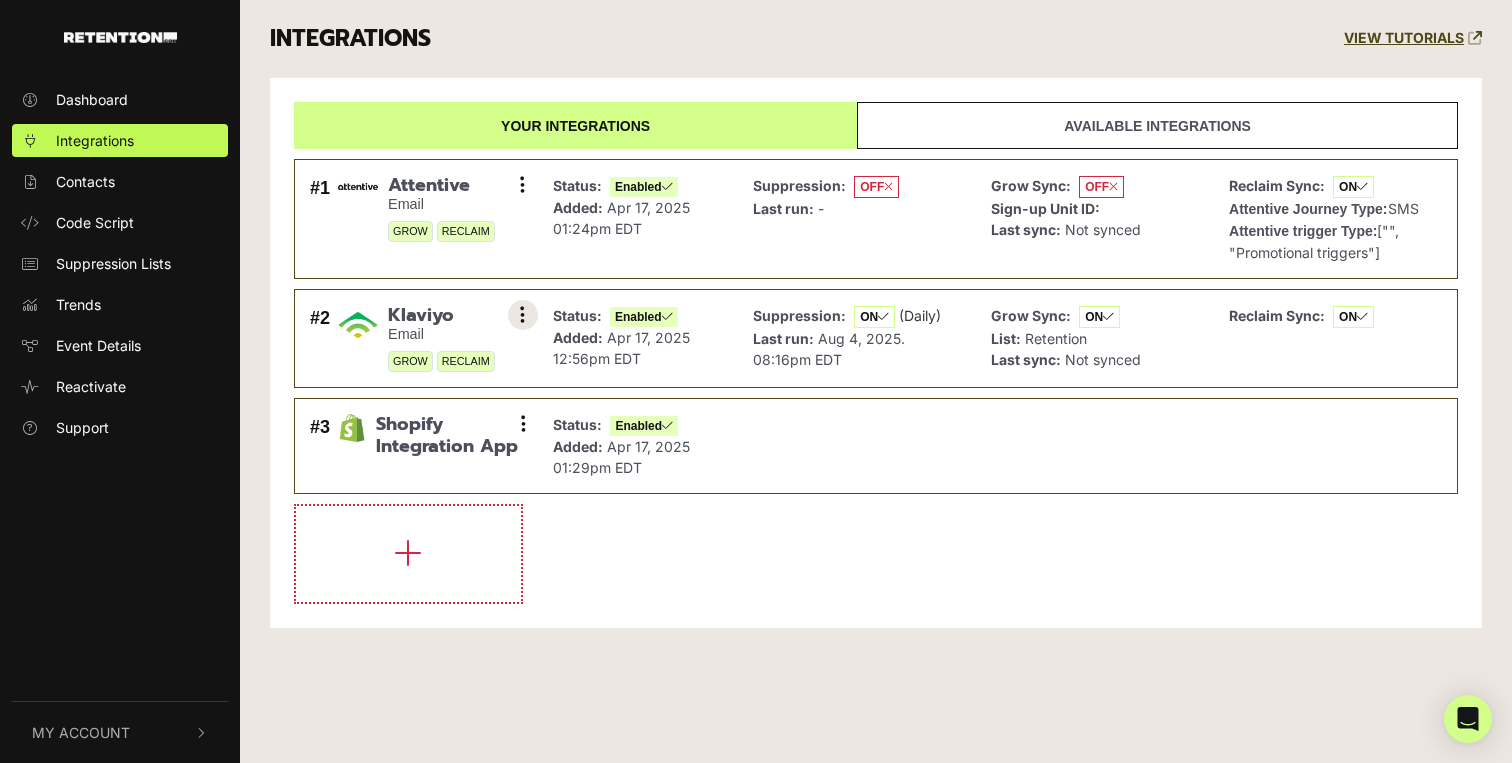click at bounding box center (523, 315) 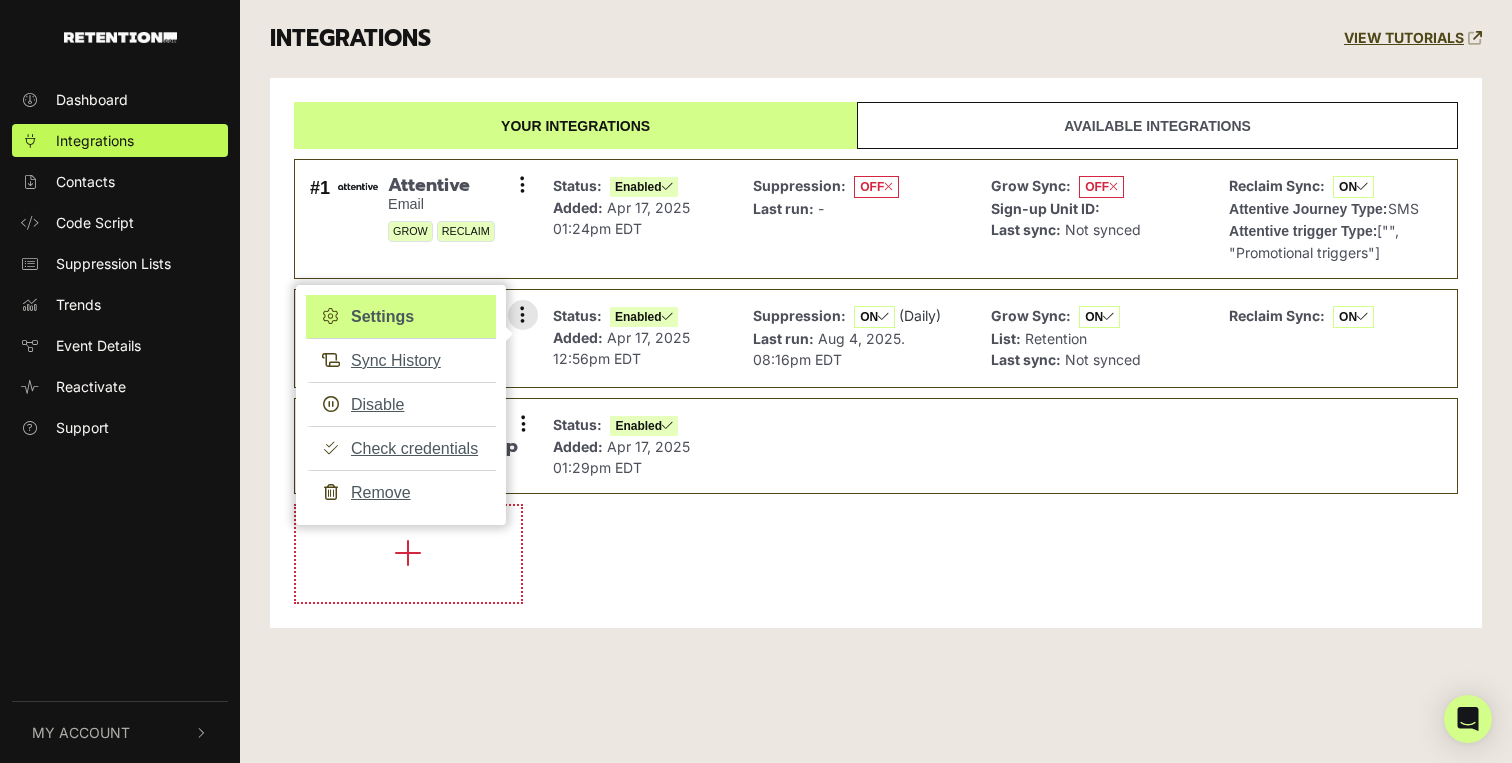 click on "Settings" at bounding box center (401, 317) 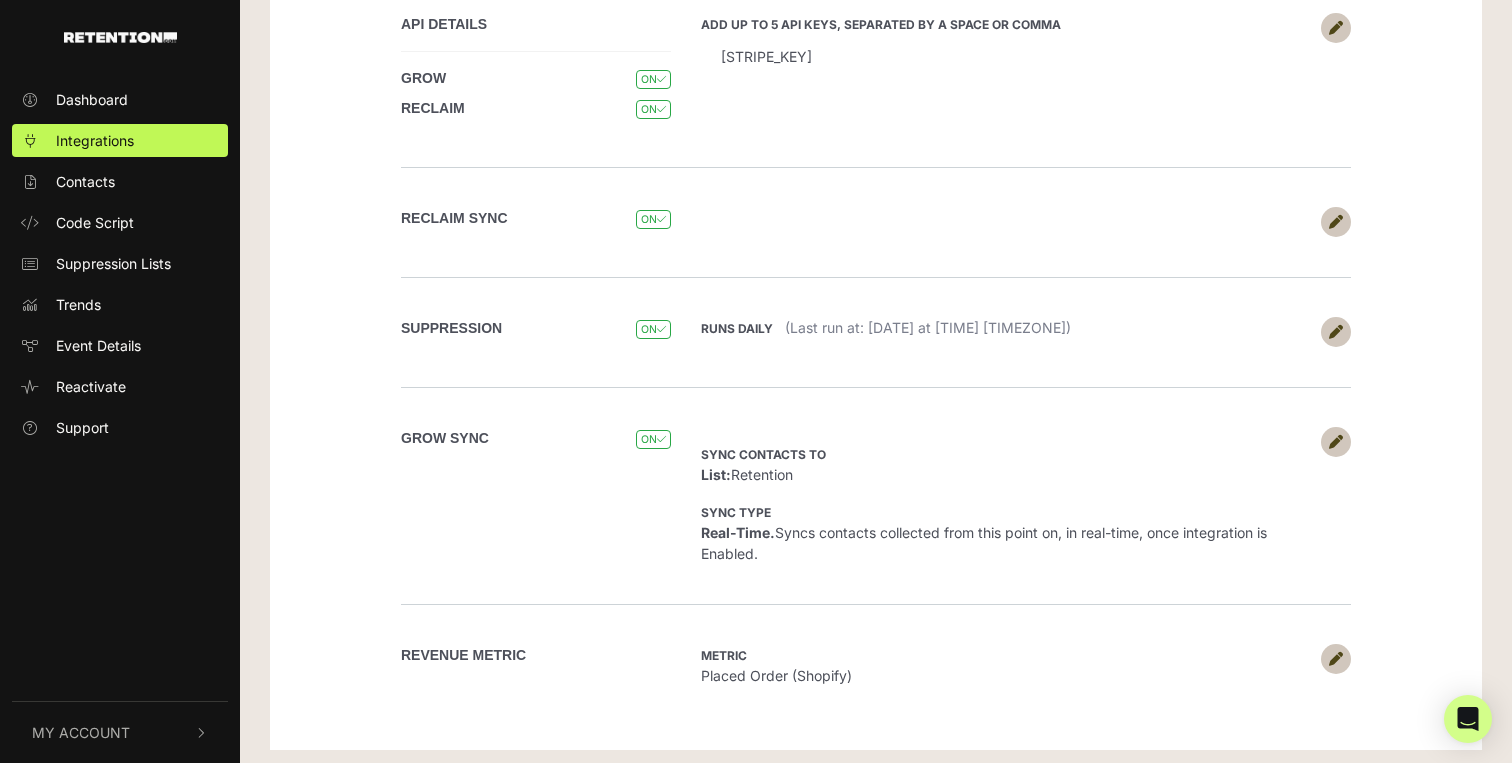 scroll, scrollTop: 203, scrollLeft: 0, axis: vertical 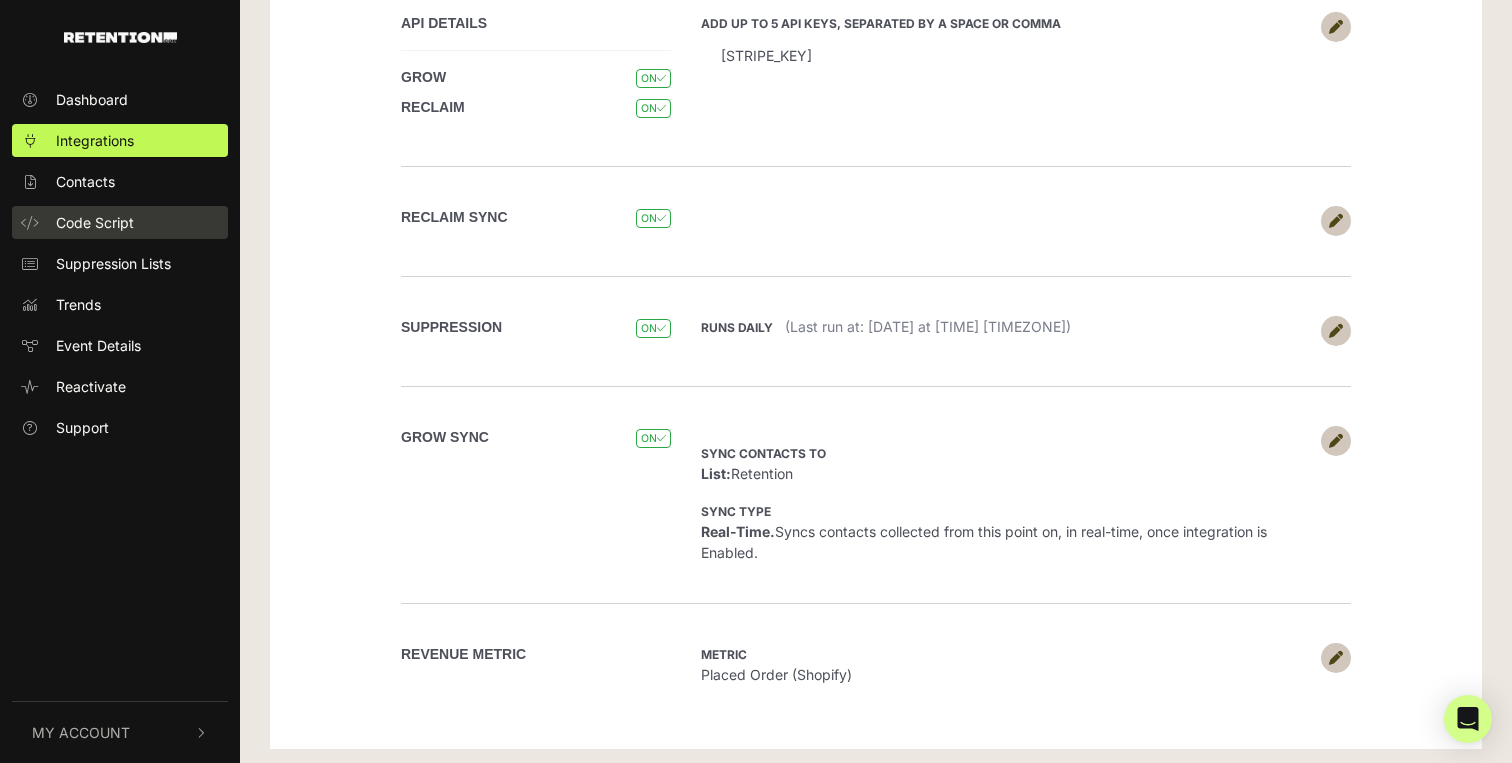 click on "Code Script" at bounding box center (120, 222) 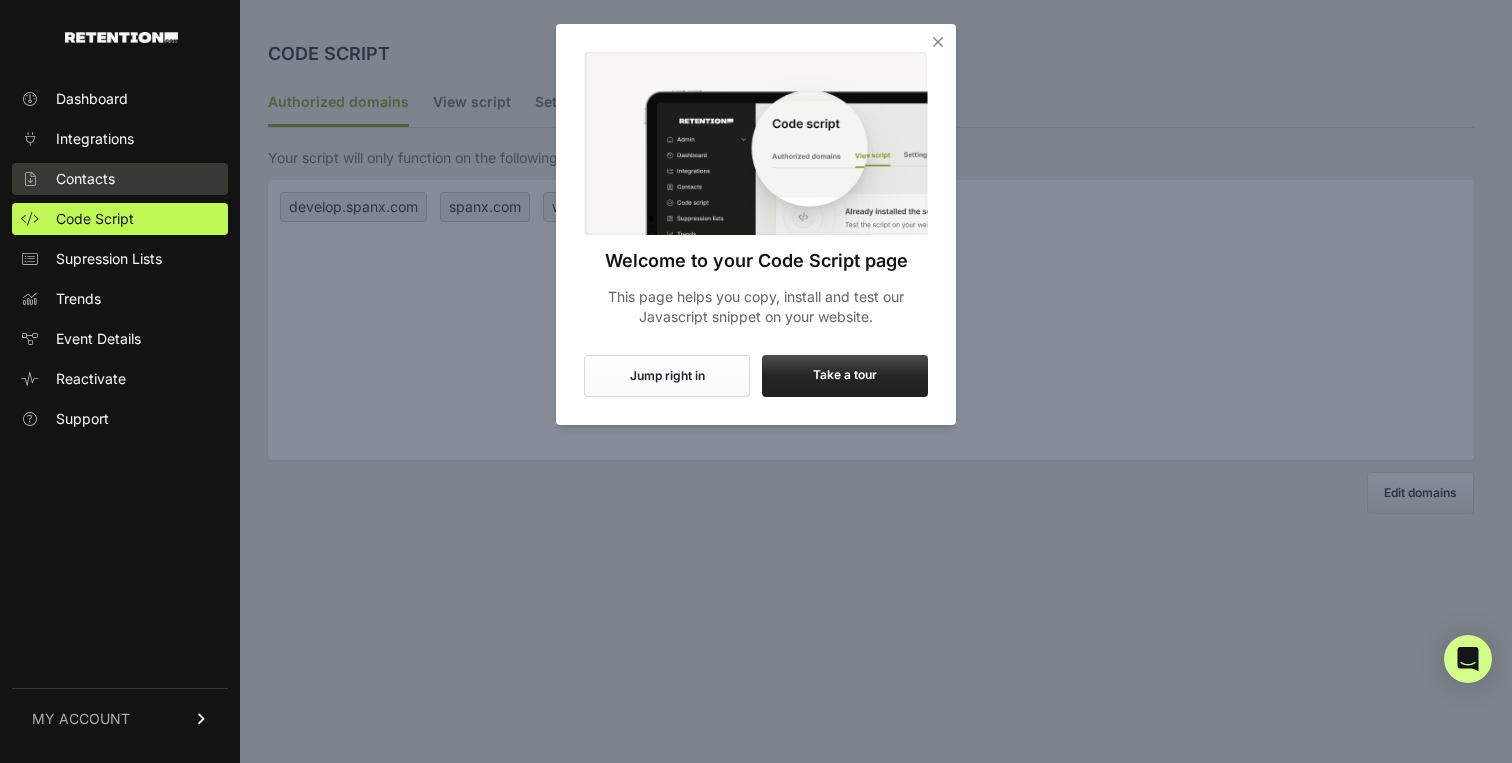 scroll, scrollTop: 0, scrollLeft: 0, axis: both 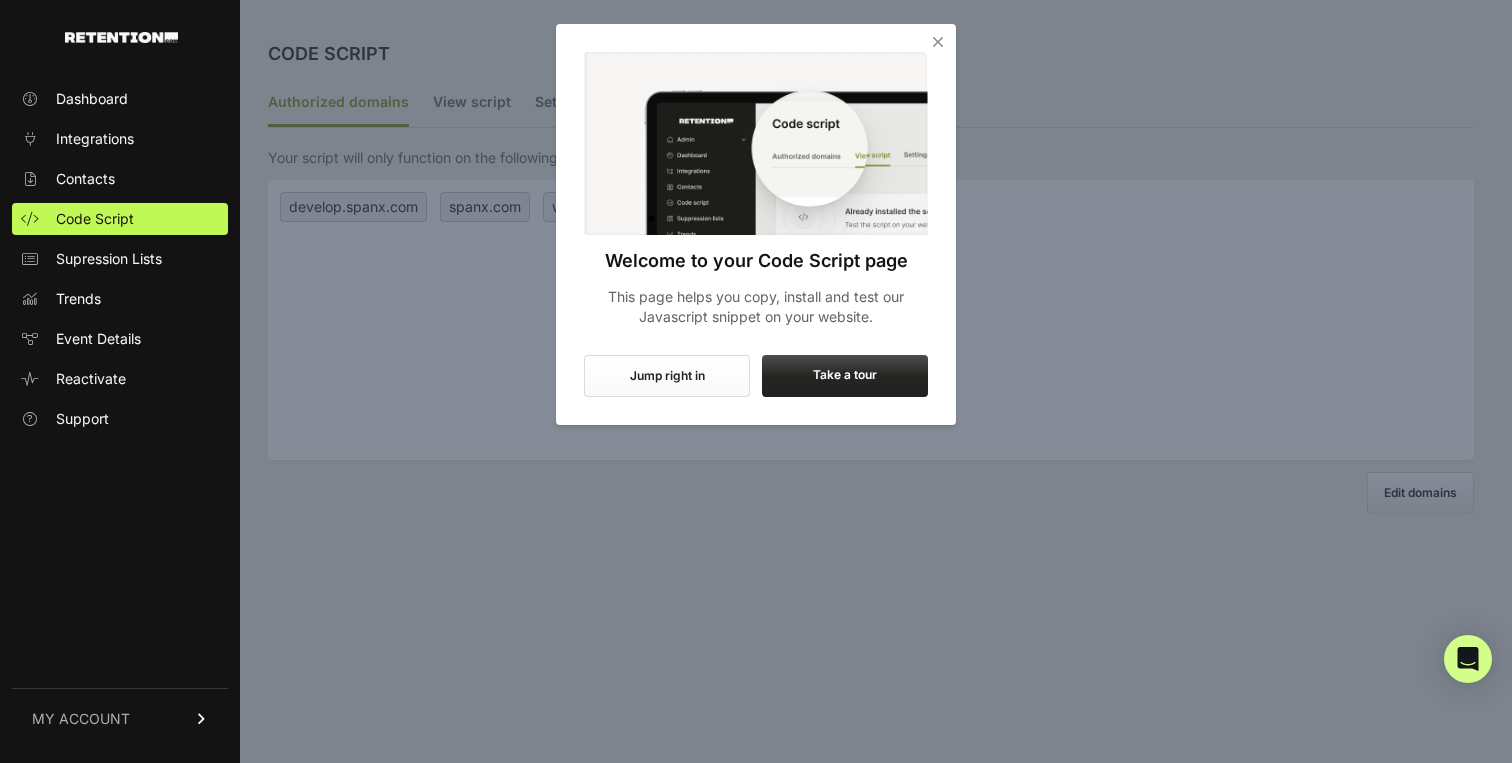 click at bounding box center (938, 42) 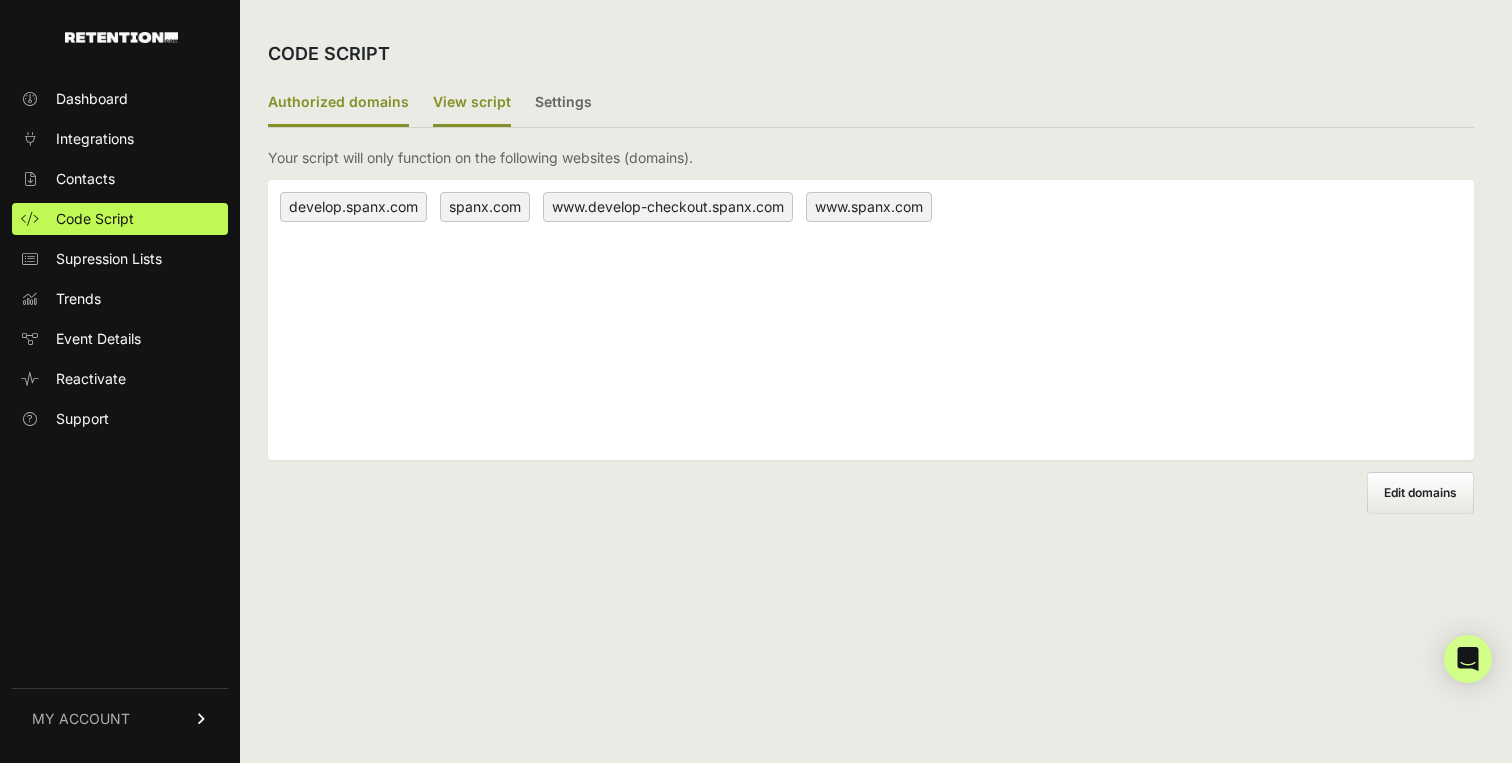 click on "View script" at bounding box center [472, 103] 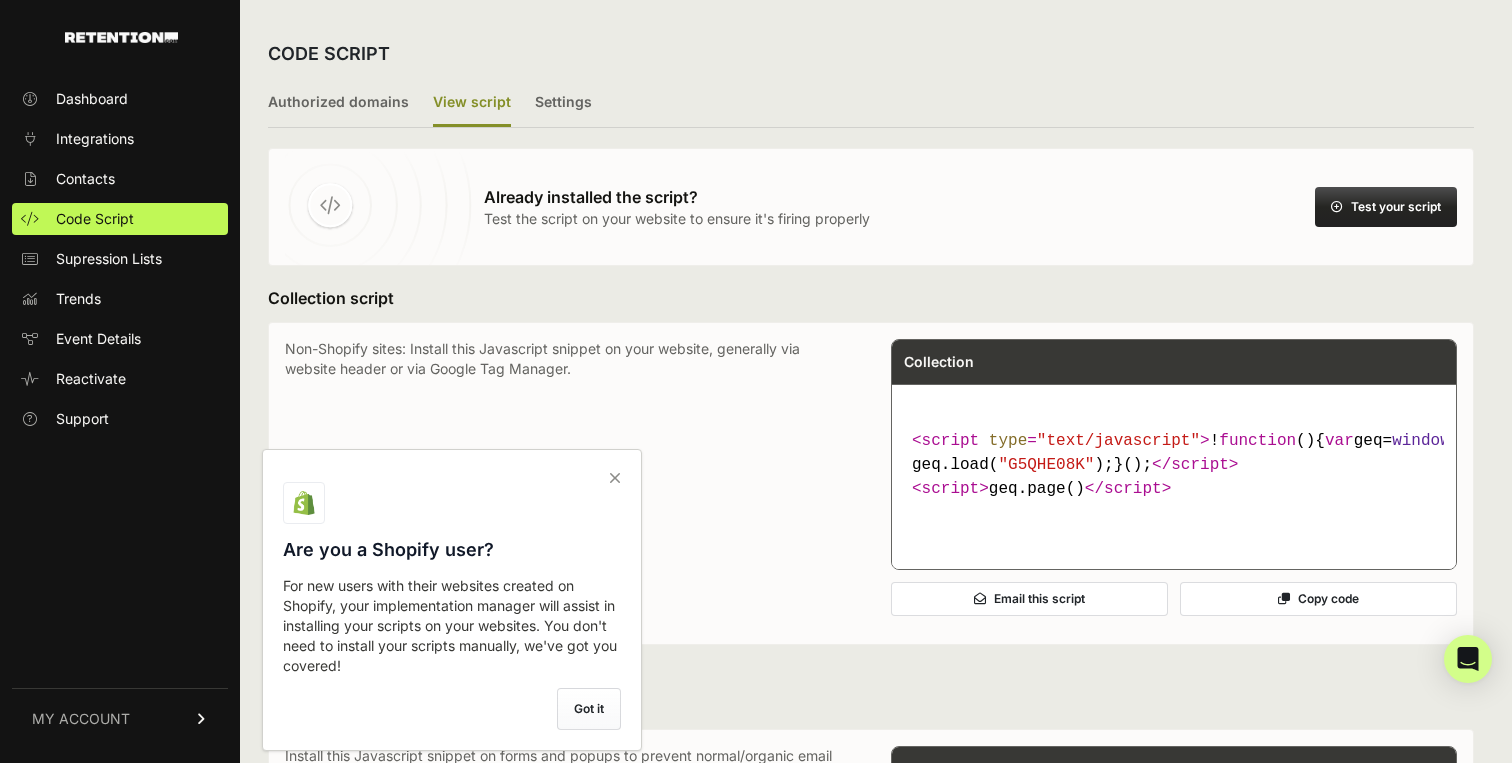 click at bounding box center [615, 478] 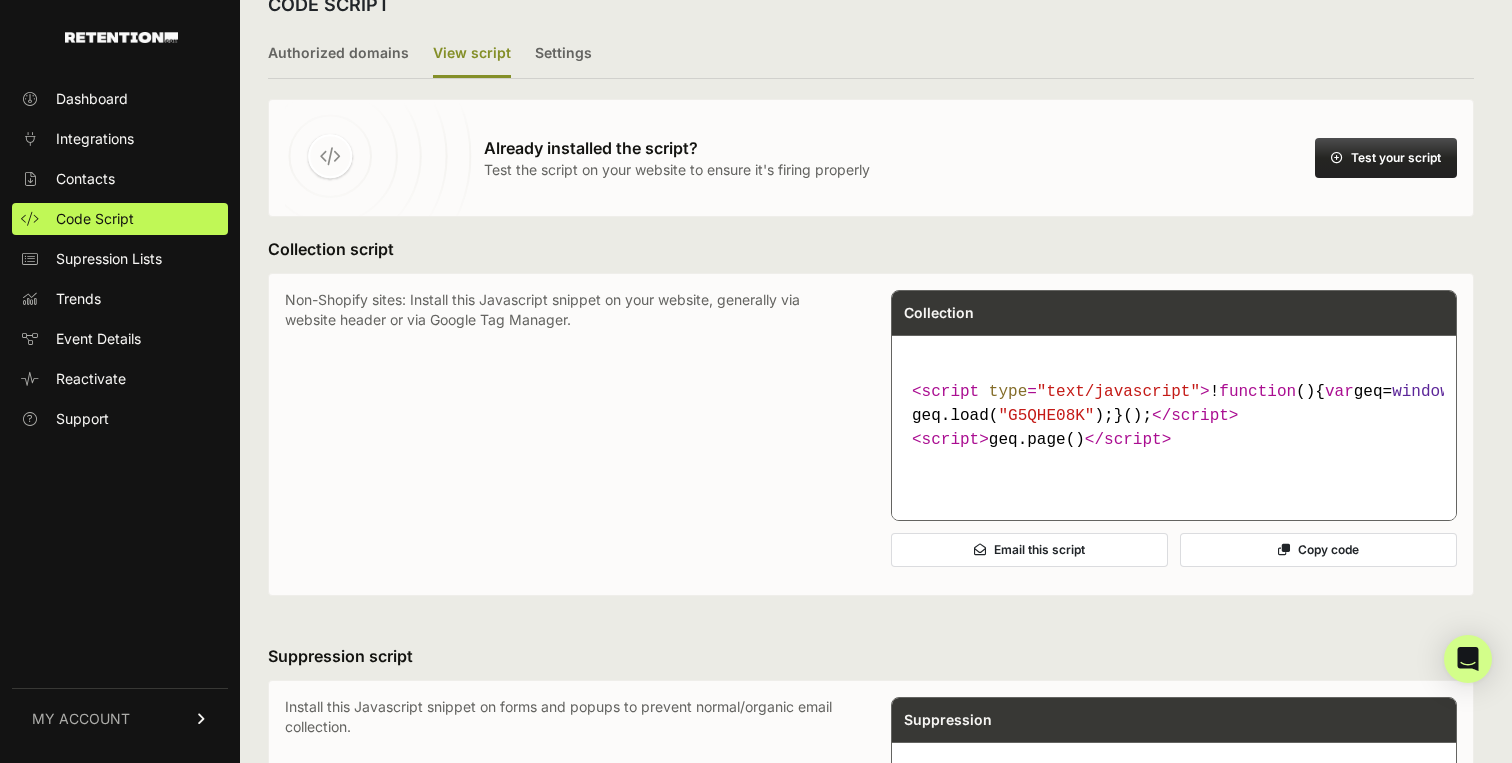 scroll, scrollTop: 9, scrollLeft: 0, axis: vertical 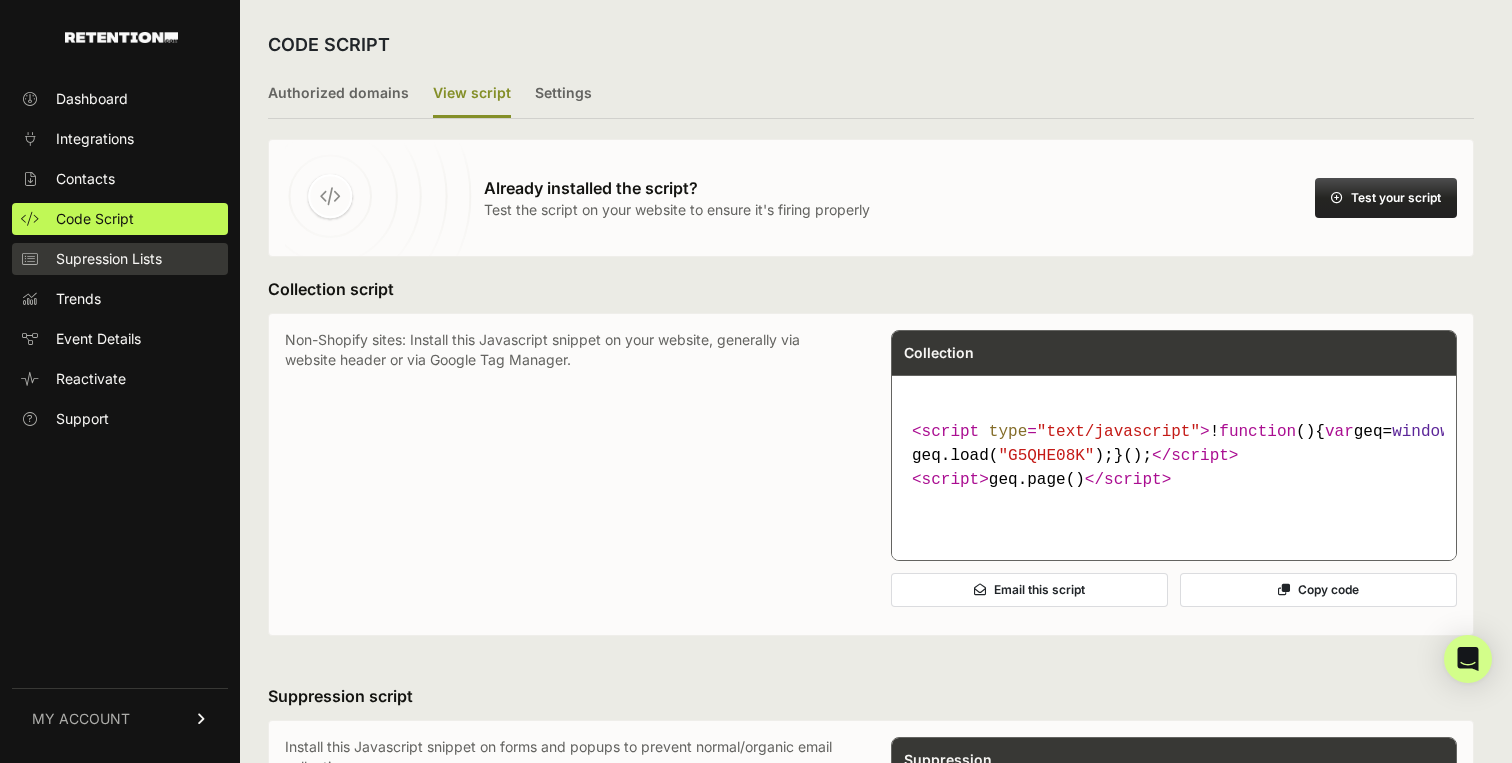 click on "Supression Lists" at bounding box center (120, 259) 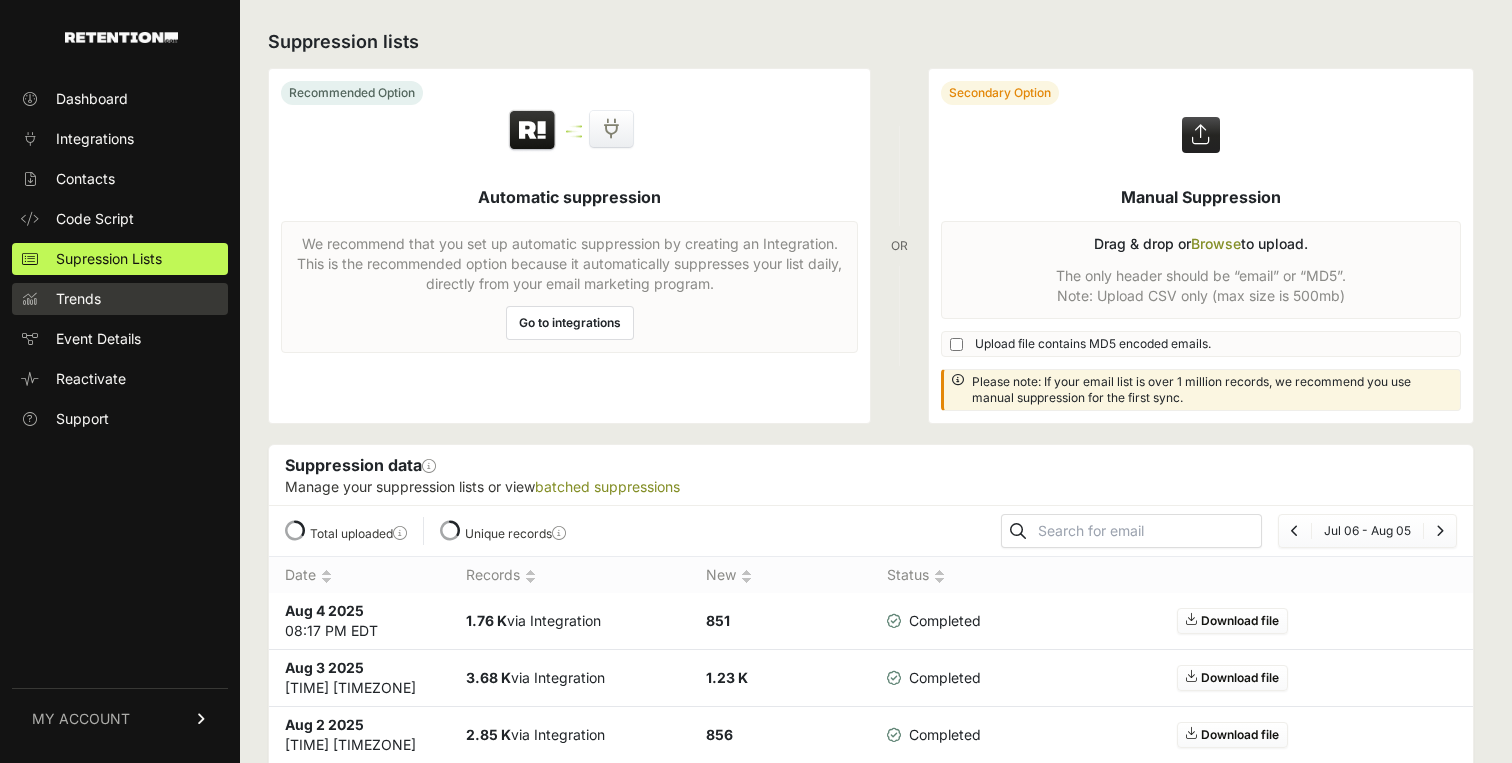 scroll, scrollTop: 0, scrollLeft: 0, axis: both 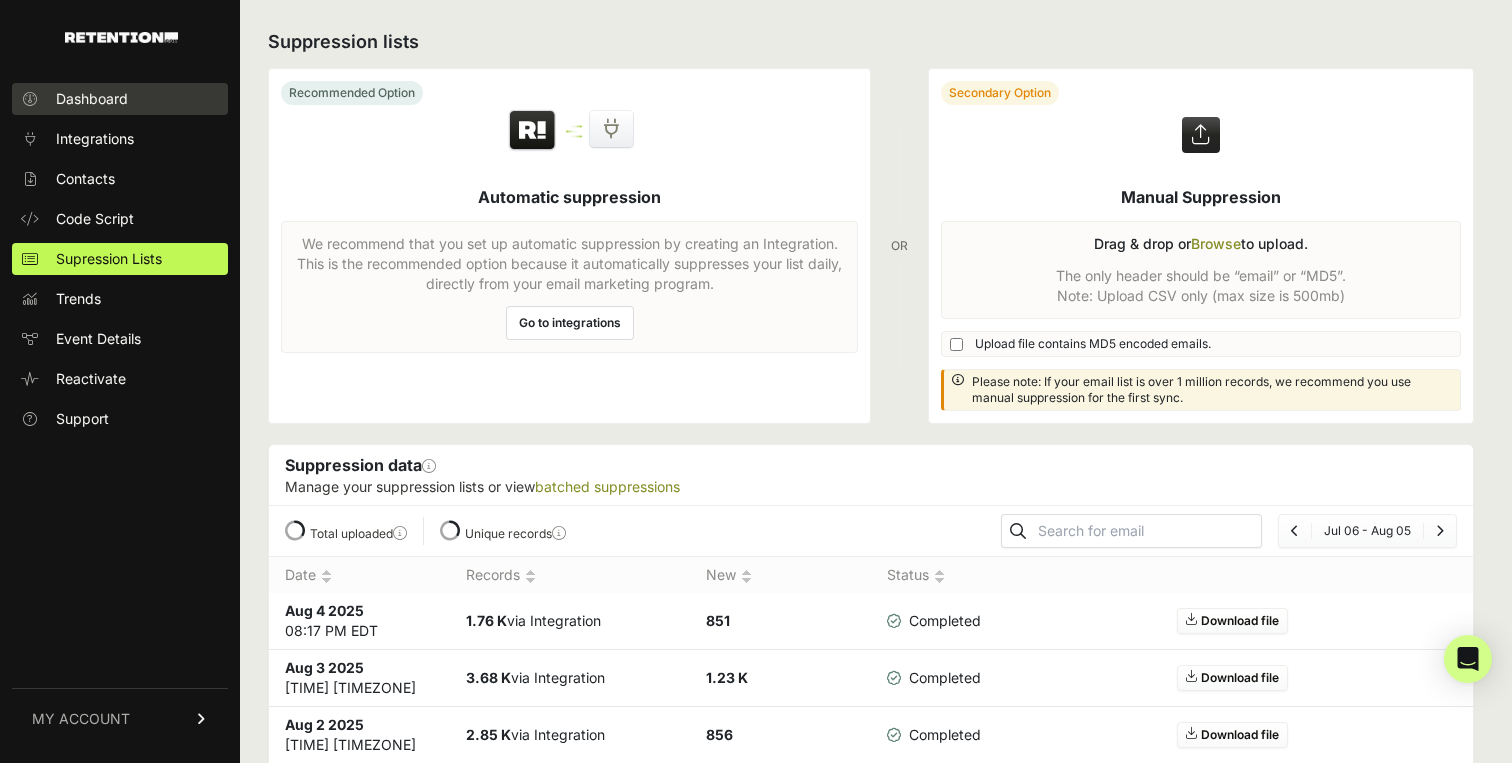 click on "Dashboard" at bounding box center (120, 99) 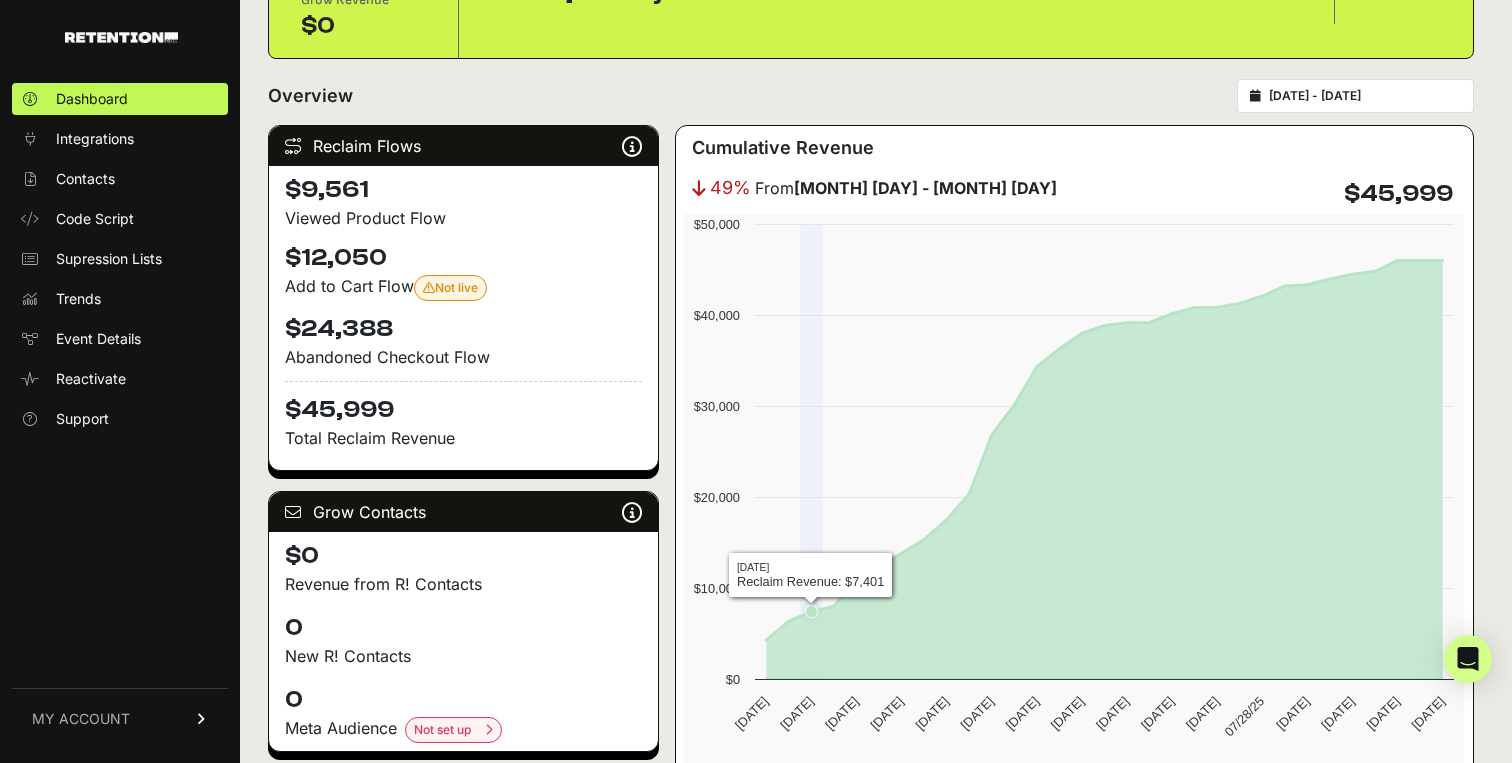 scroll, scrollTop: 220, scrollLeft: 0, axis: vertical 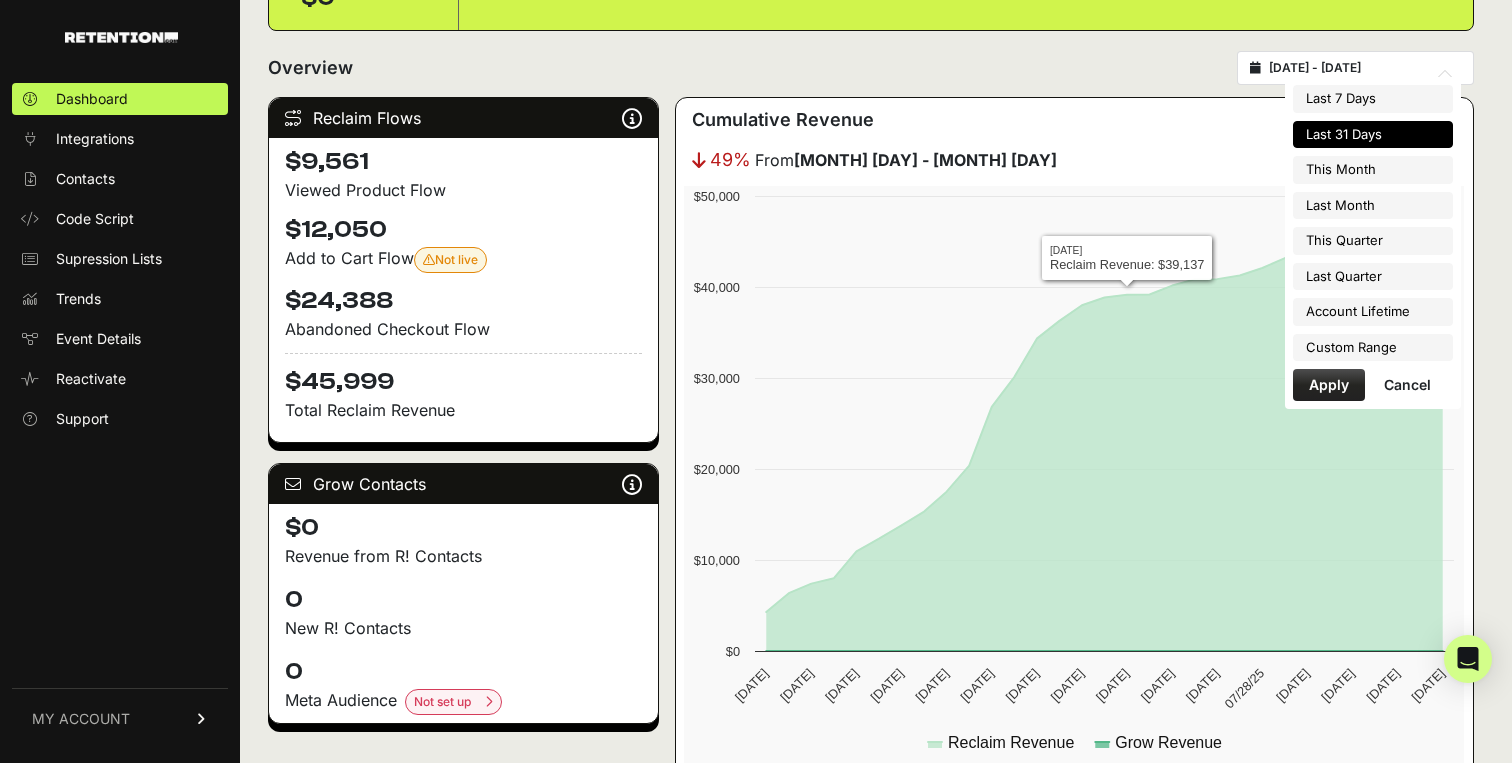 click on "[DATE] - [DATE]" at bounding box center [1365, 68] 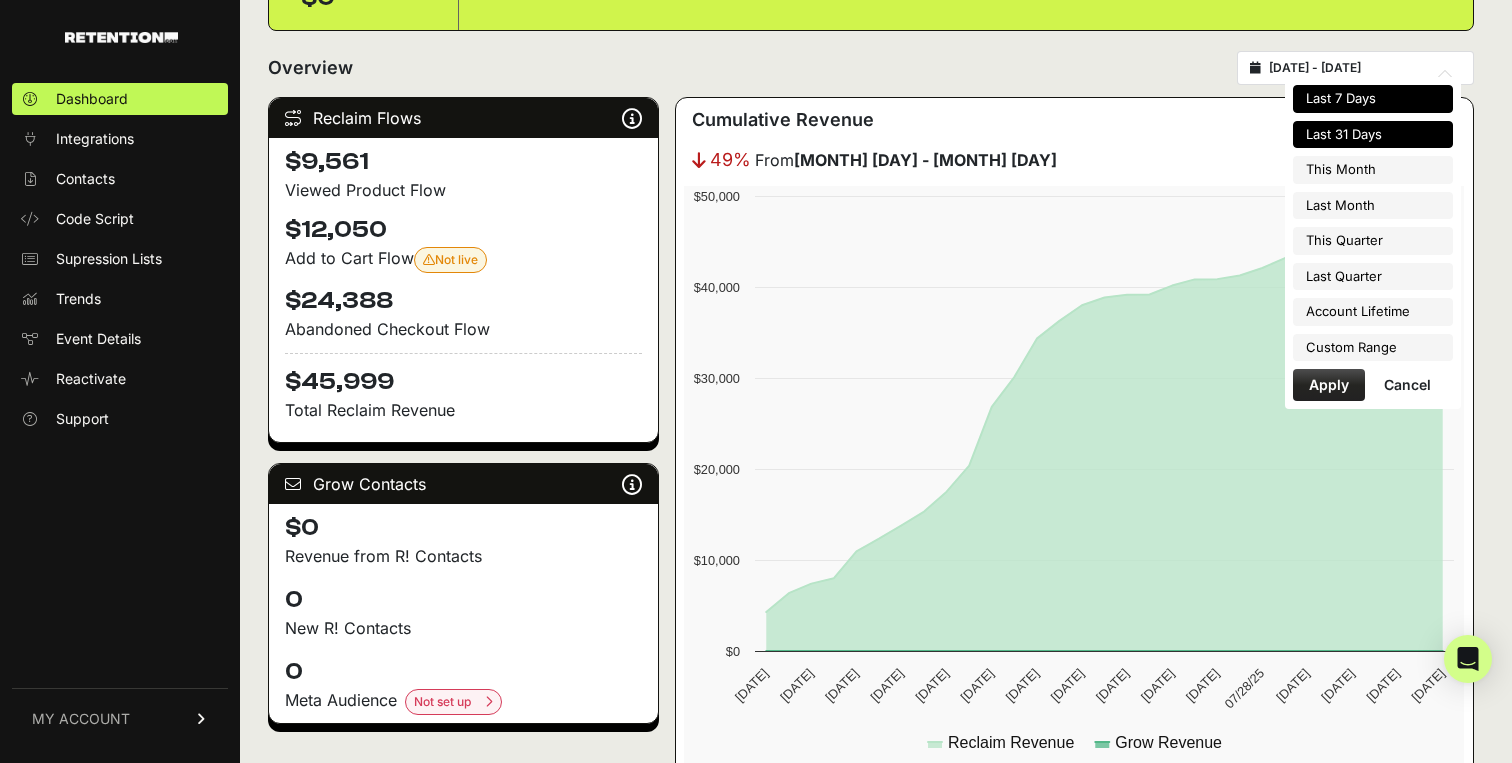 click on "Last 7 Days" at bounding box center (1373, 99) 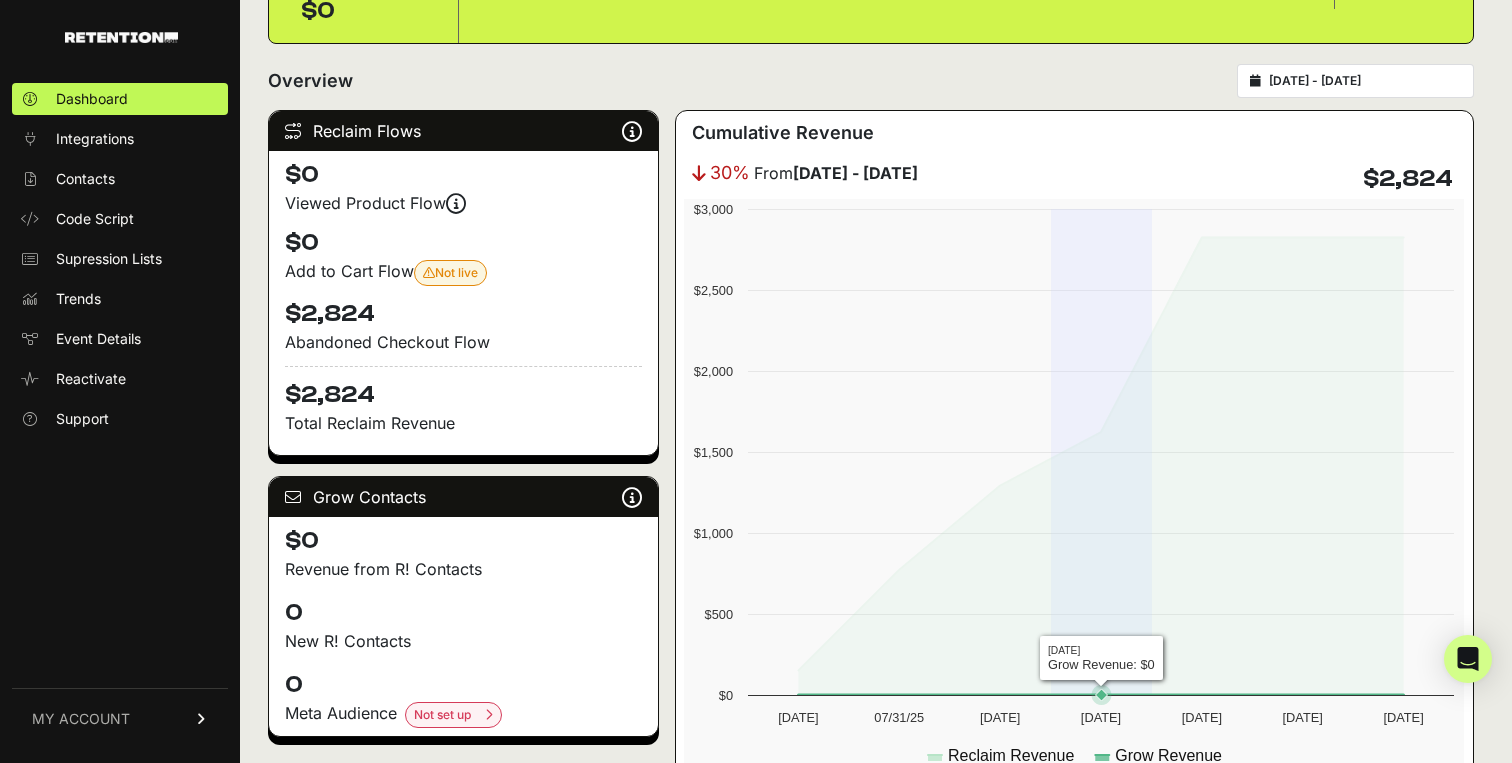 scroll, scrollTop: 214, scrollLeft: 0, axis: vertical 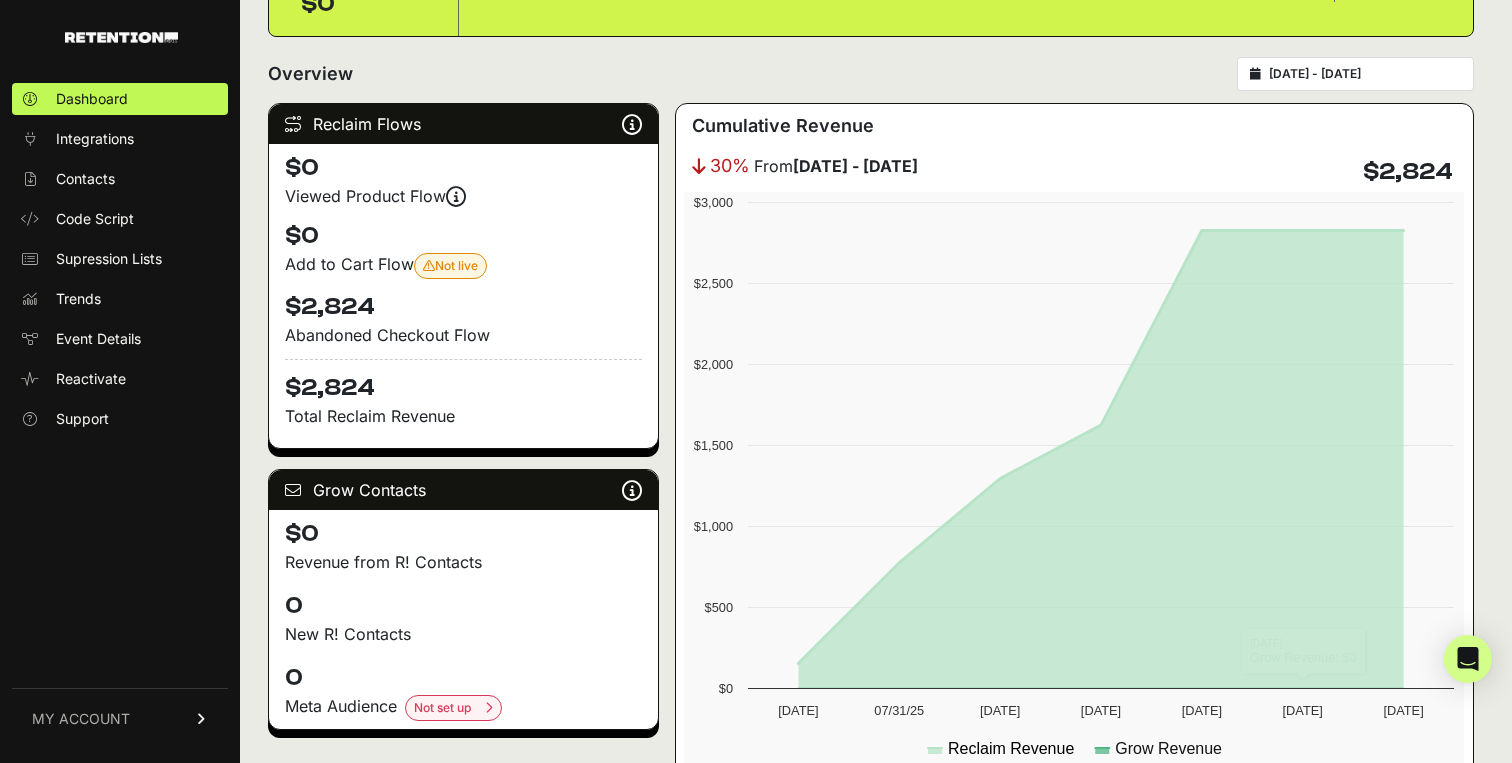 click on "Reclaim Revenue" 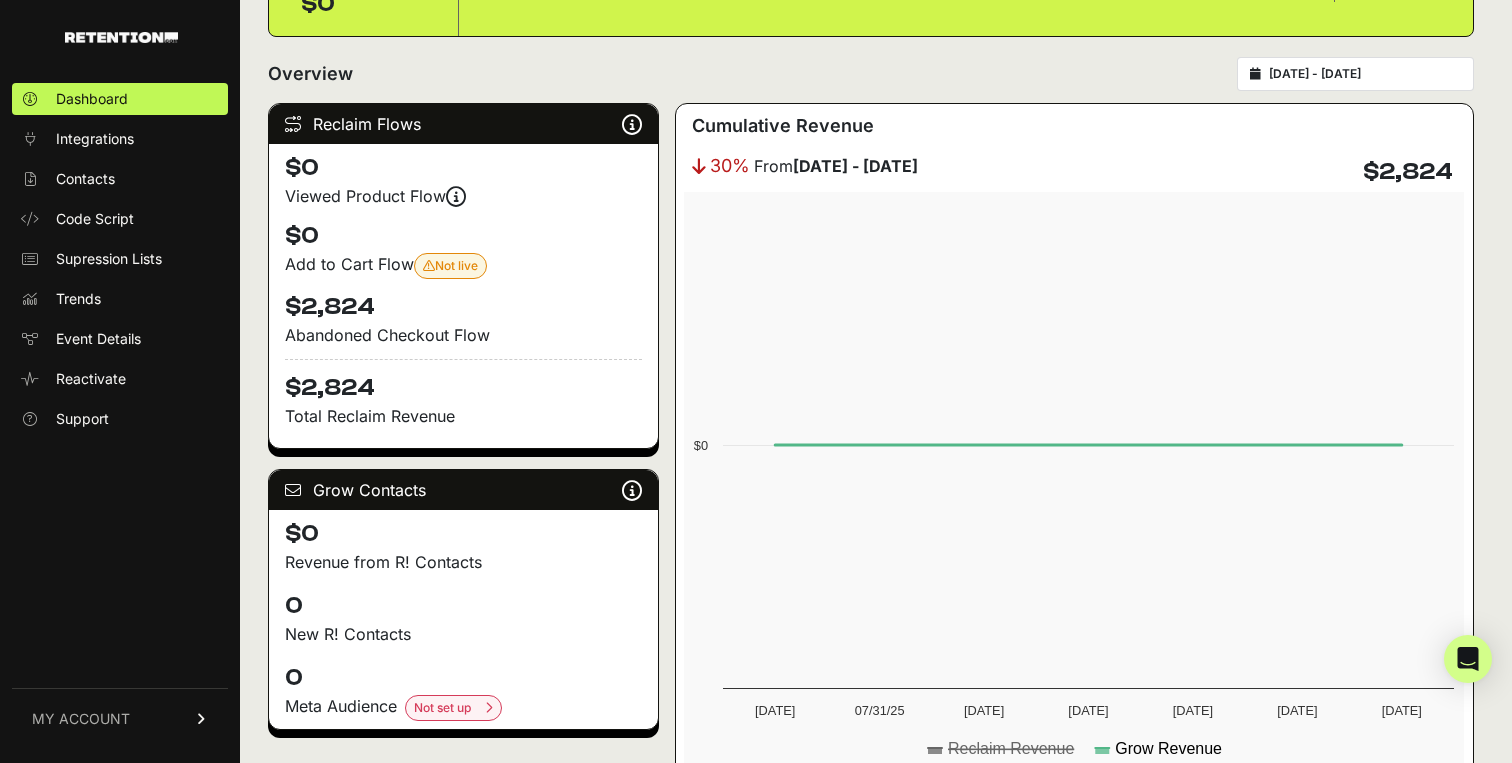 click on "Grow Revenue" 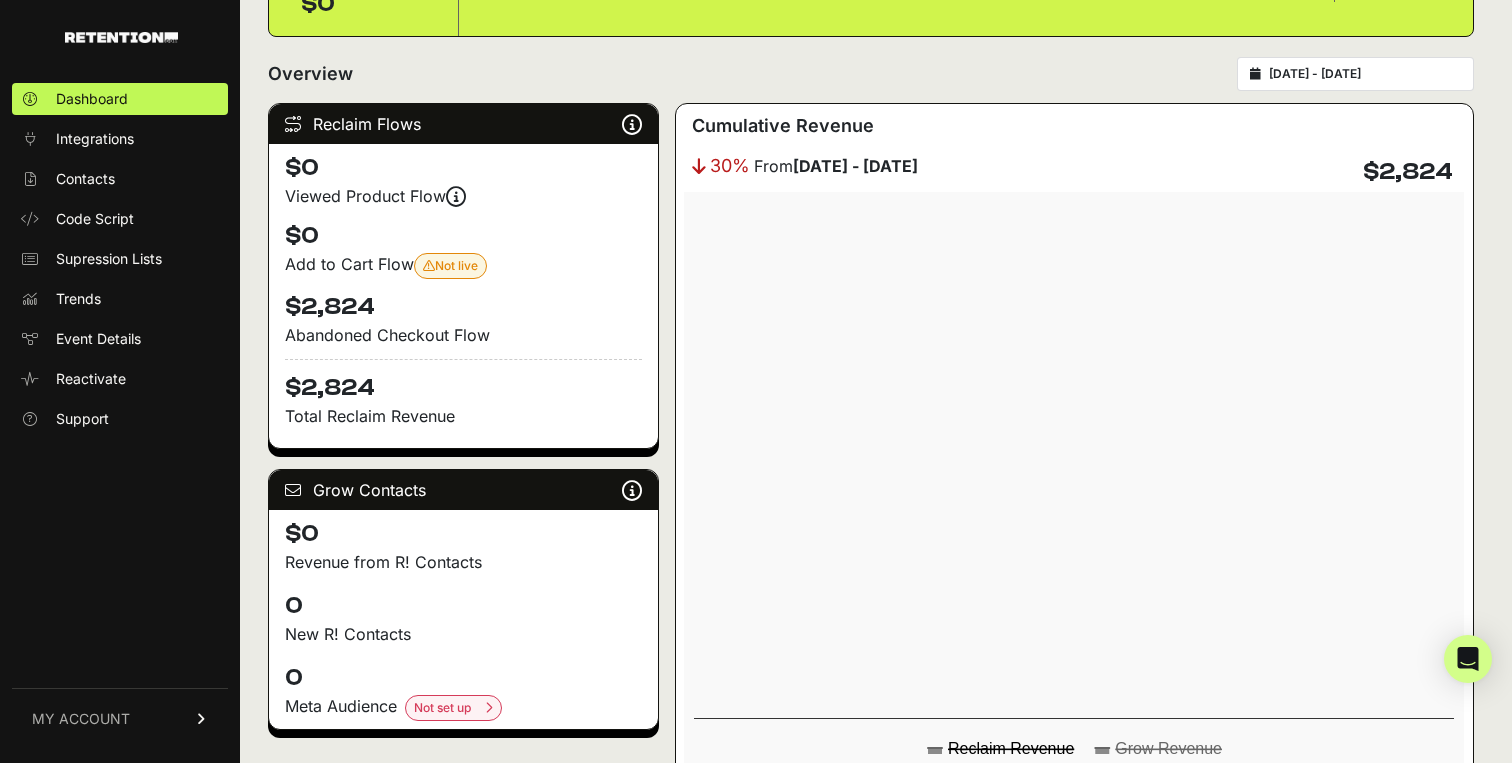 click on "Reclaim Revenue" 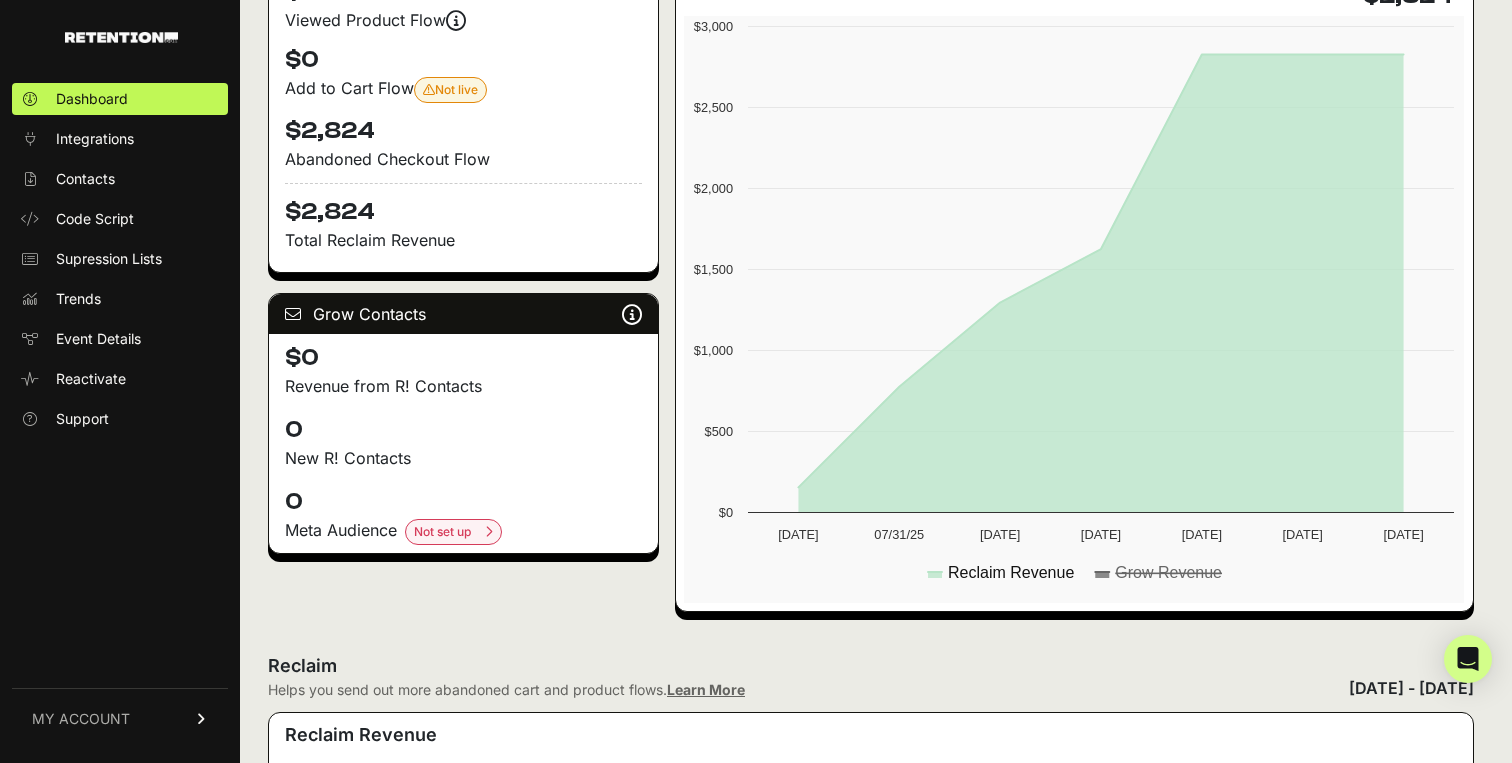 scroll, scrollTop: 0, scrollLeft: 0, axis: both 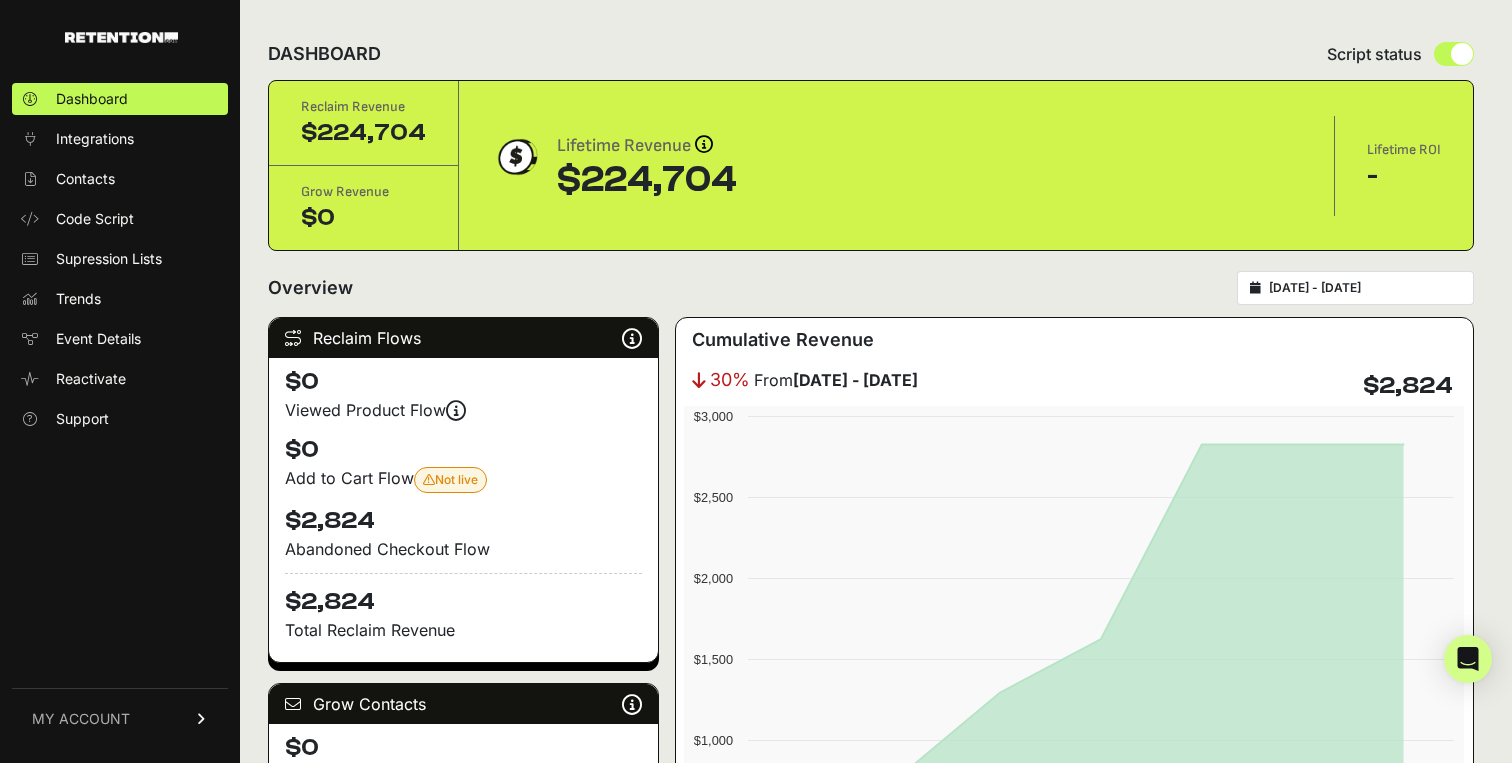 click on "[DATE] - [DATE]" at bounding box center [1355, 288] 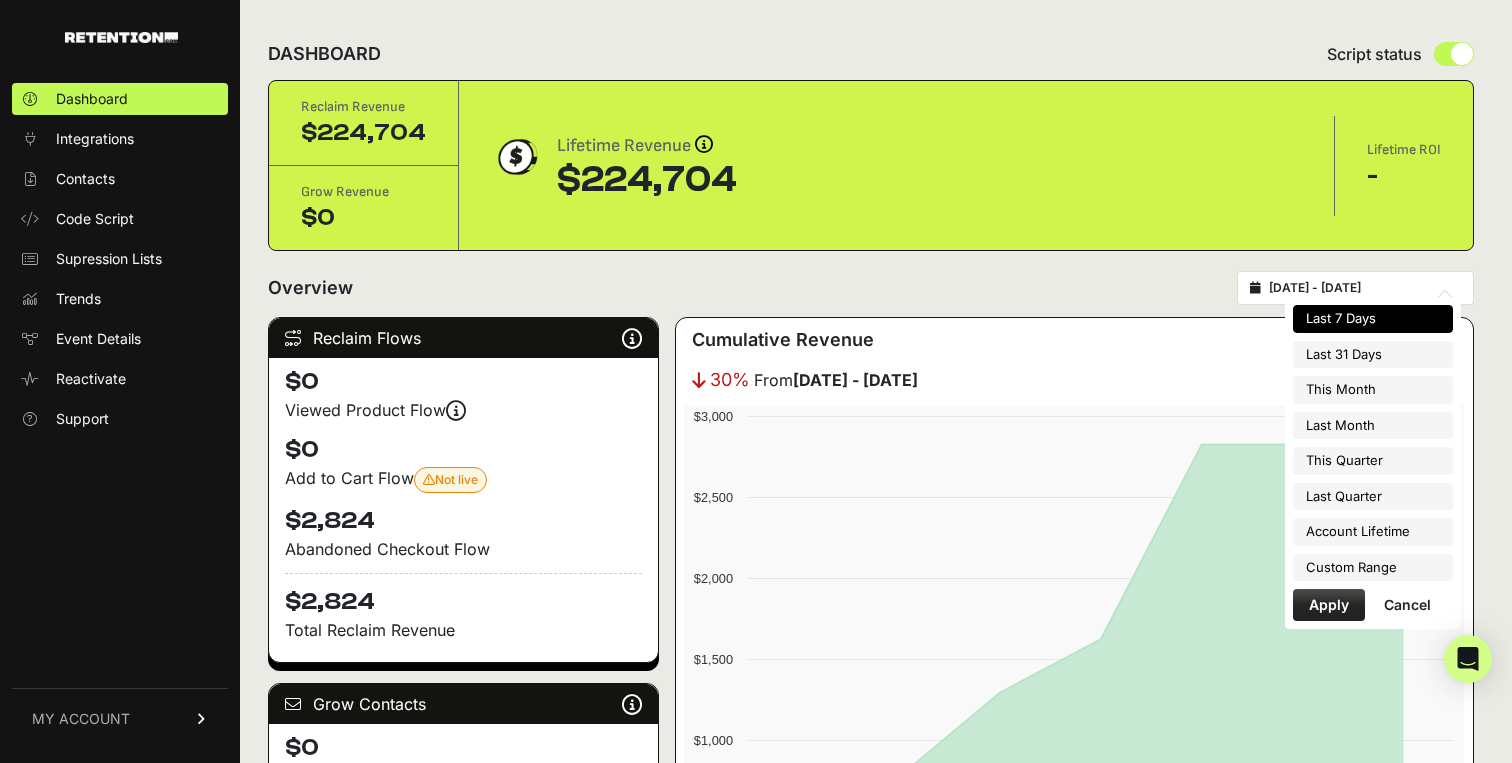 click on "[DATE] - [DATE]" at bounding box center [1365, 288] 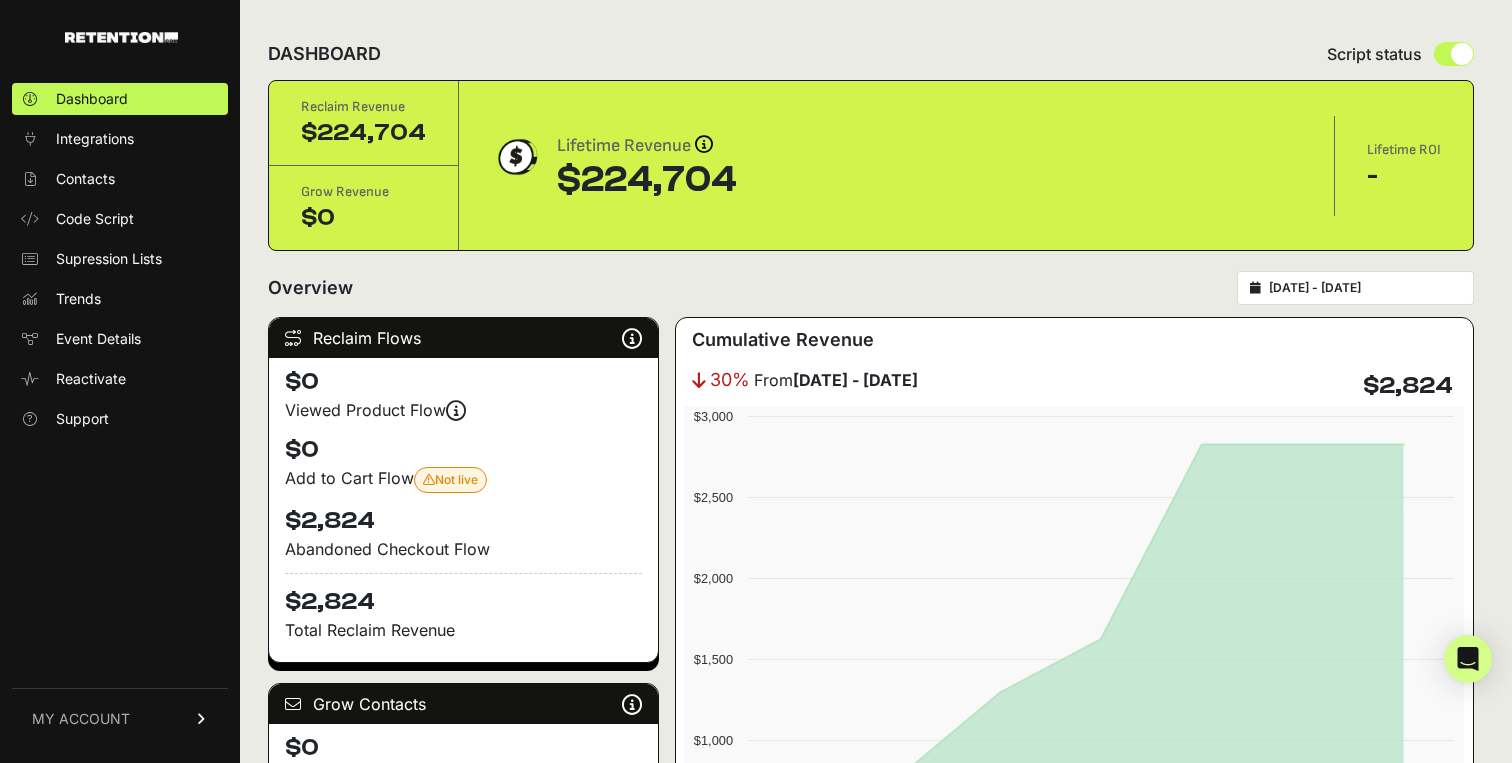 click on "2025-07-30 - 2025-08-05" at bounding box center [1355, 288] 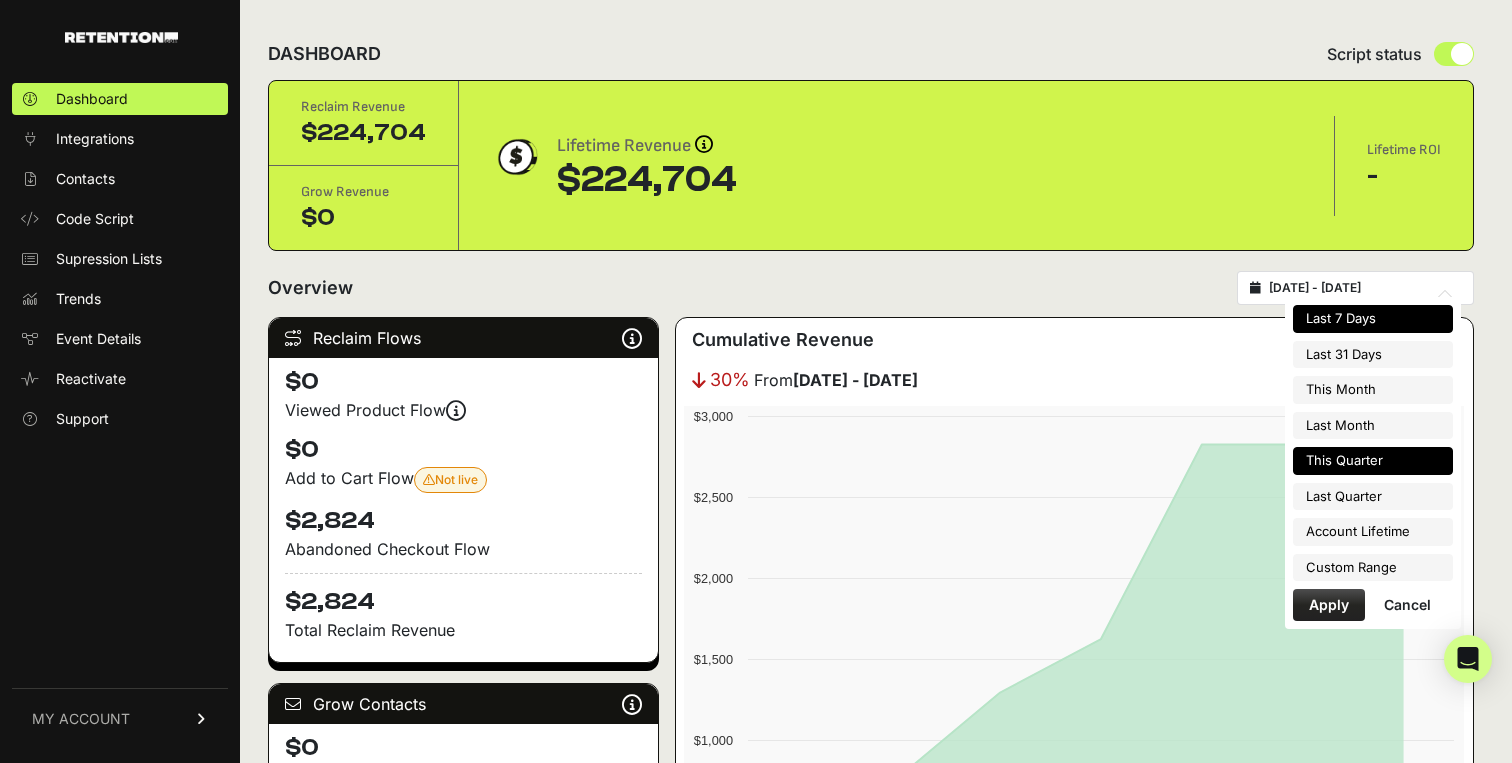 type on "2025-07-01" 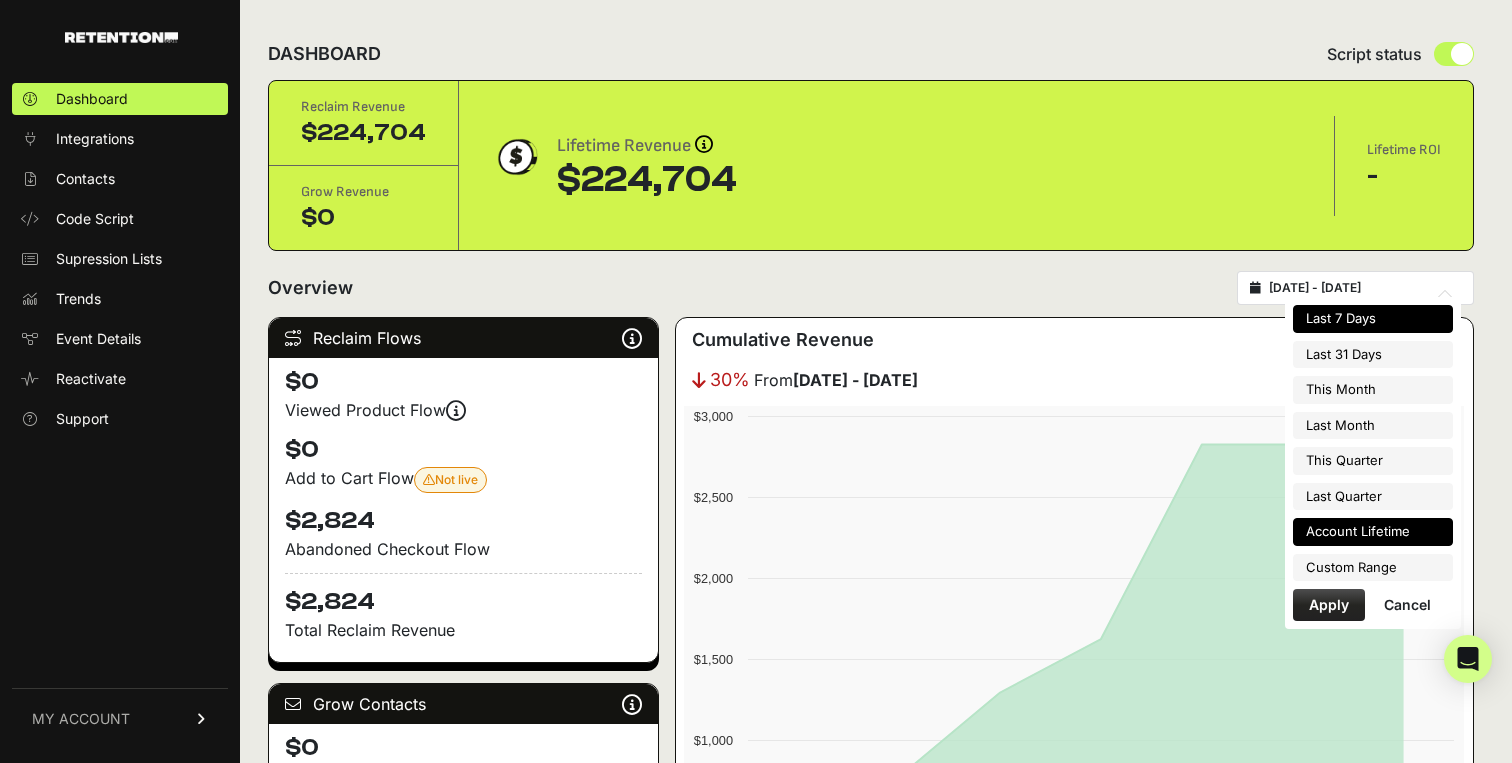 type on "2025-04-16" 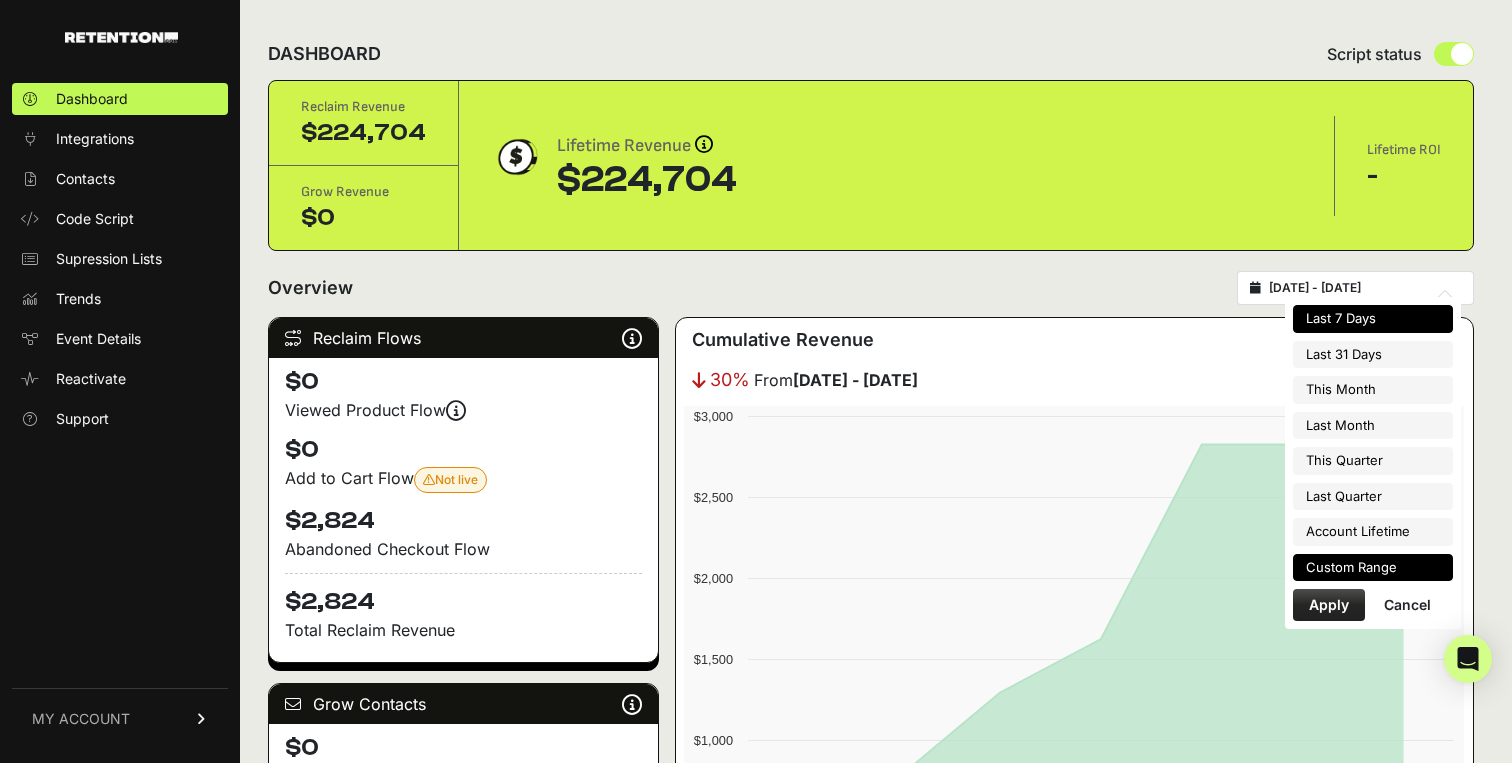 click on "Custom Range" at bounding box center [1373, 568] 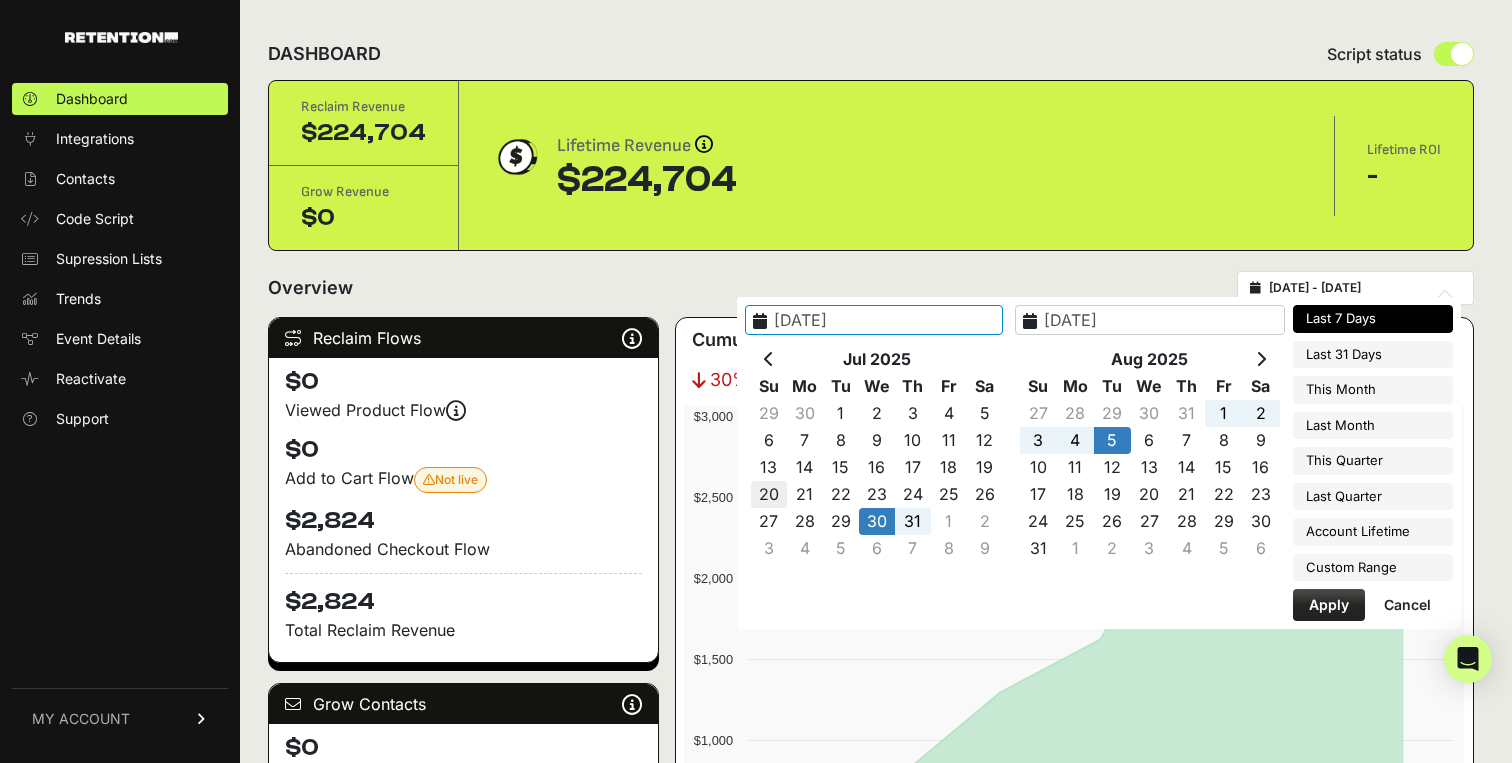 type on "2025-07-20" 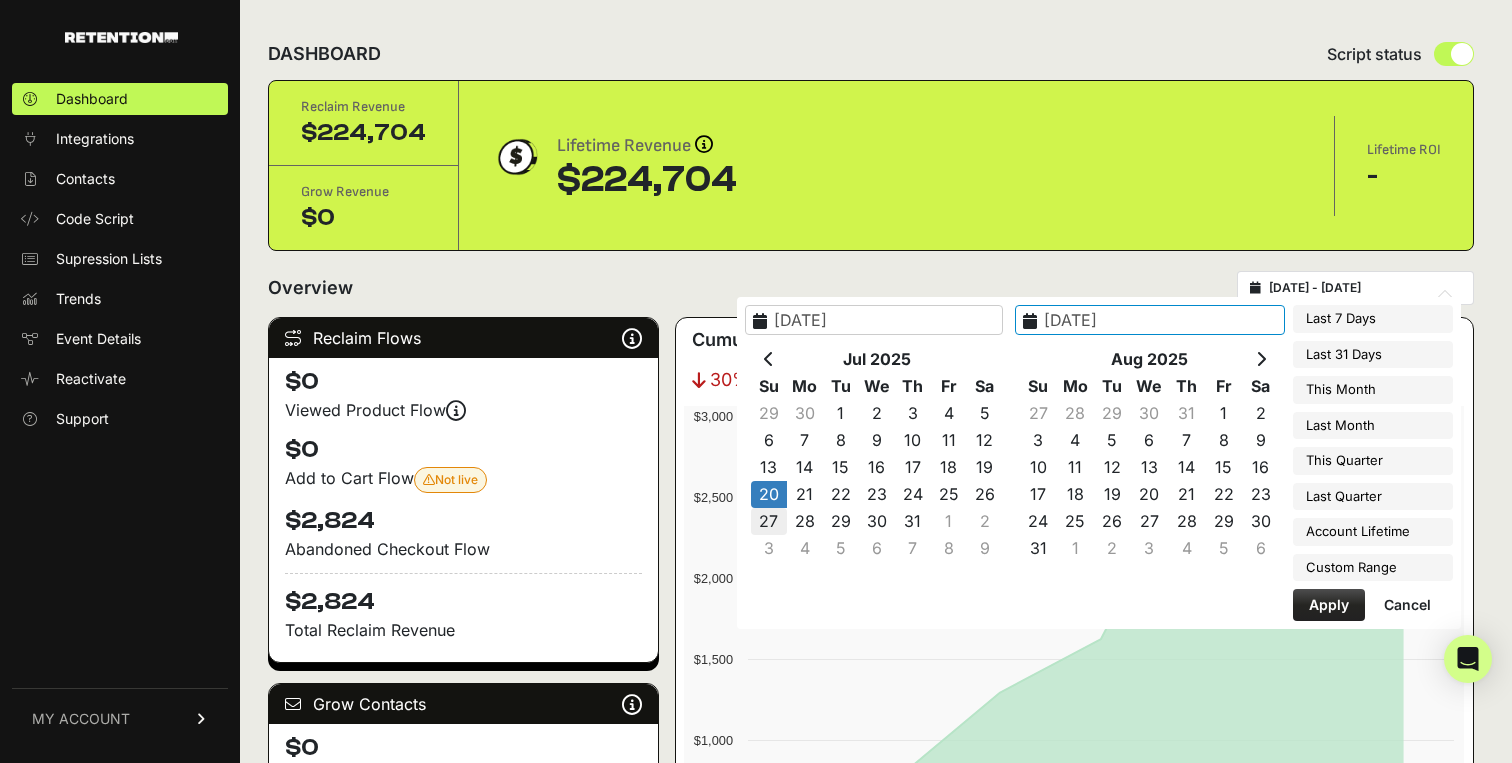 type on "2025-07-27" 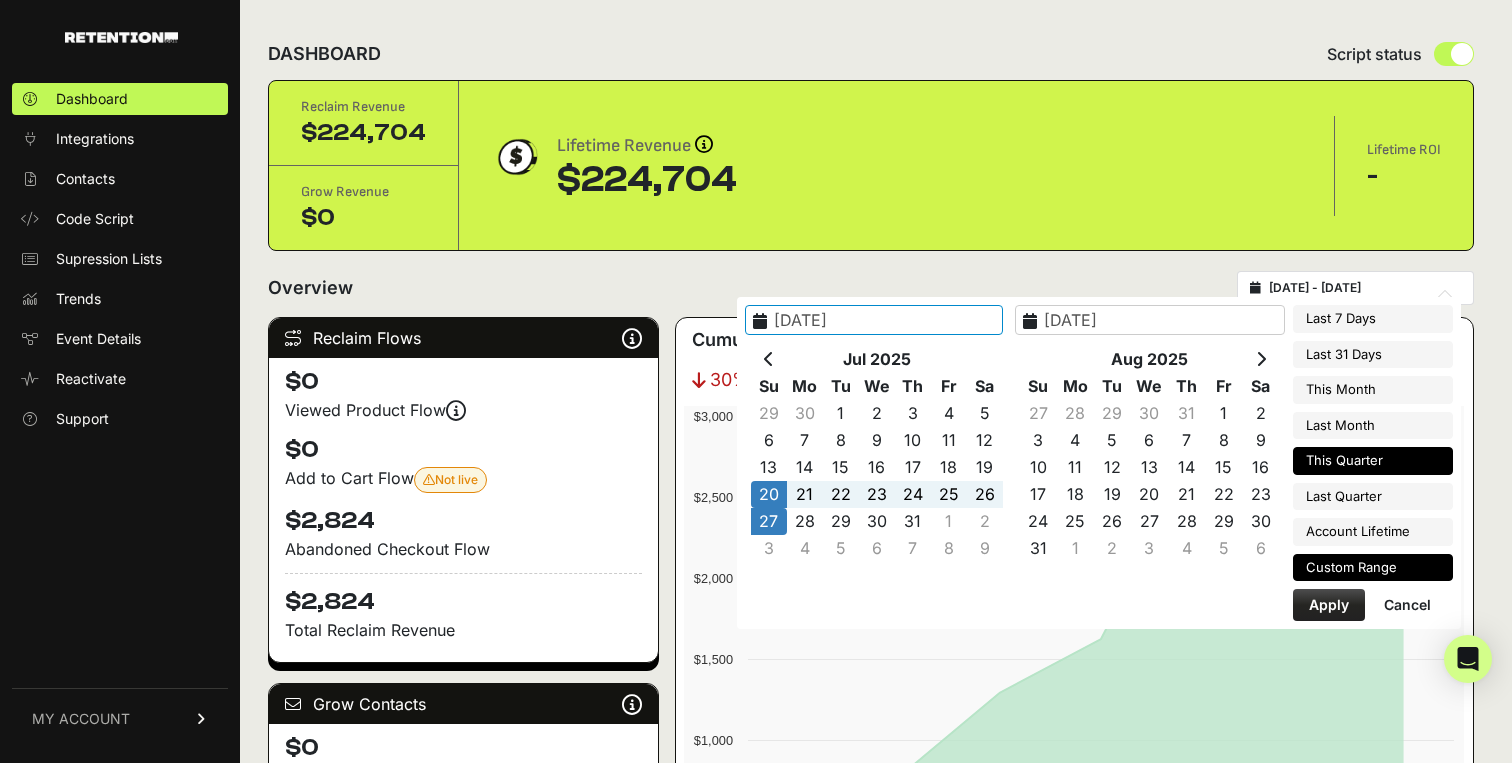 type on "2025-07-01" 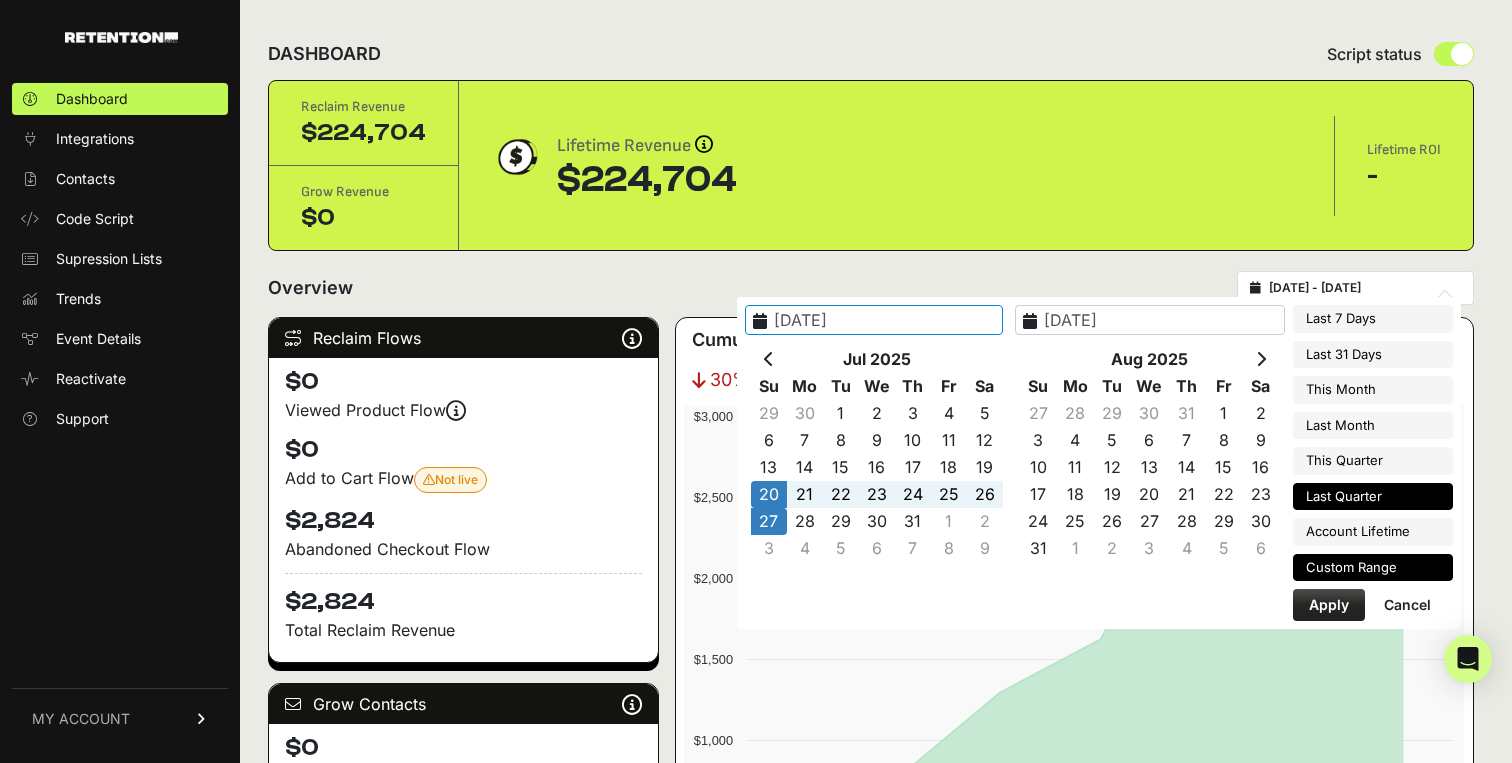 type on "2025-07-20" 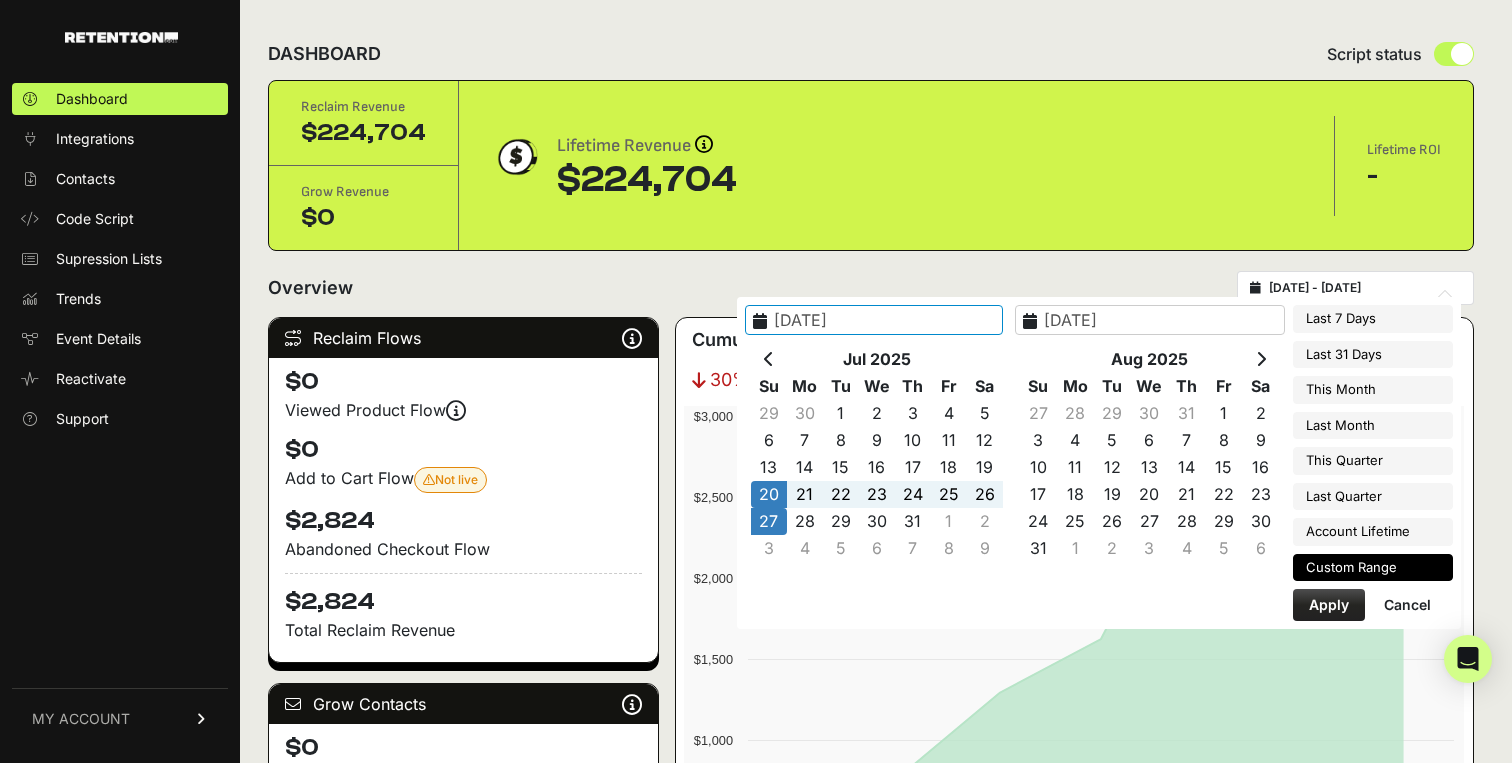 type on "2025-04-16" 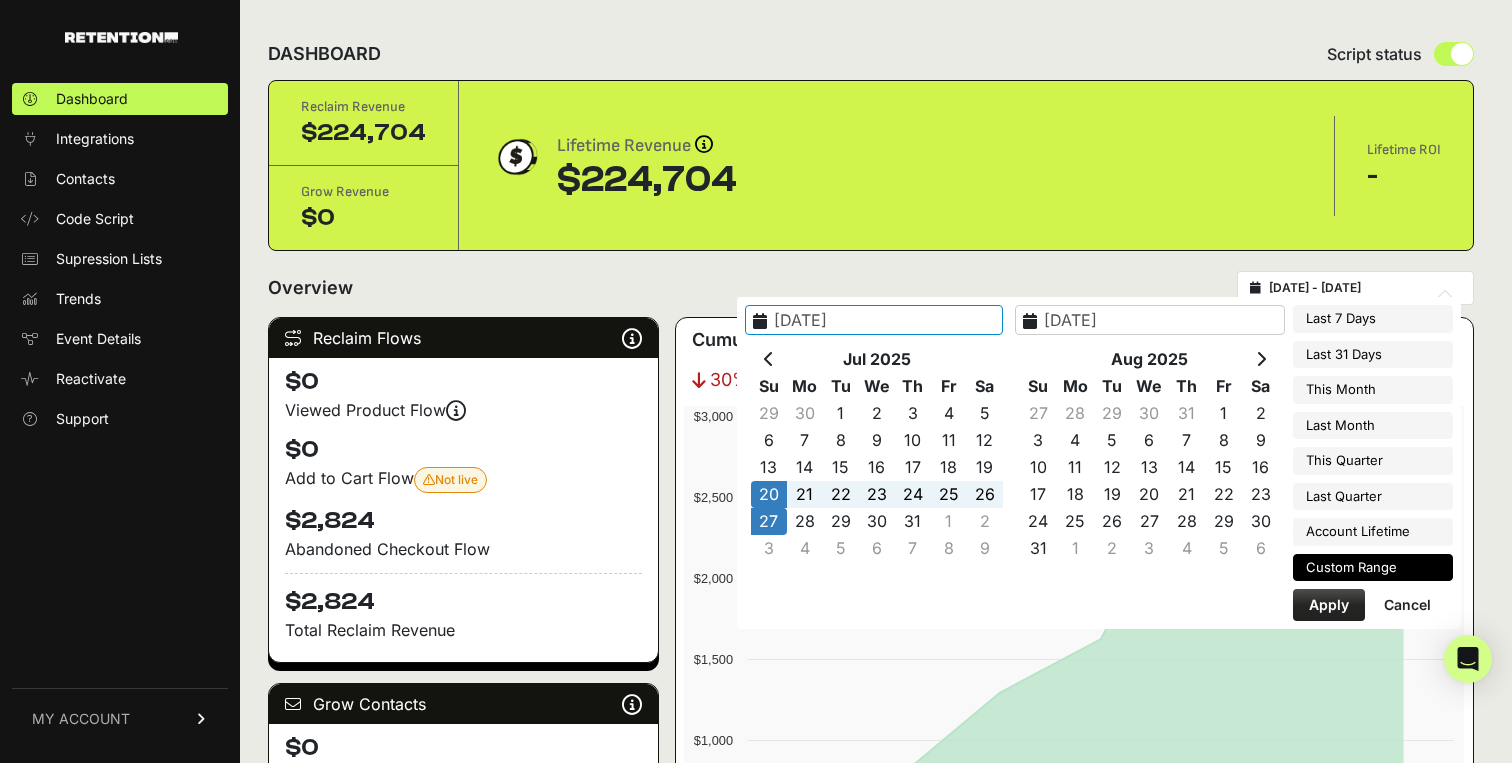 click on "Apply" at bounding box center [1329, 605] 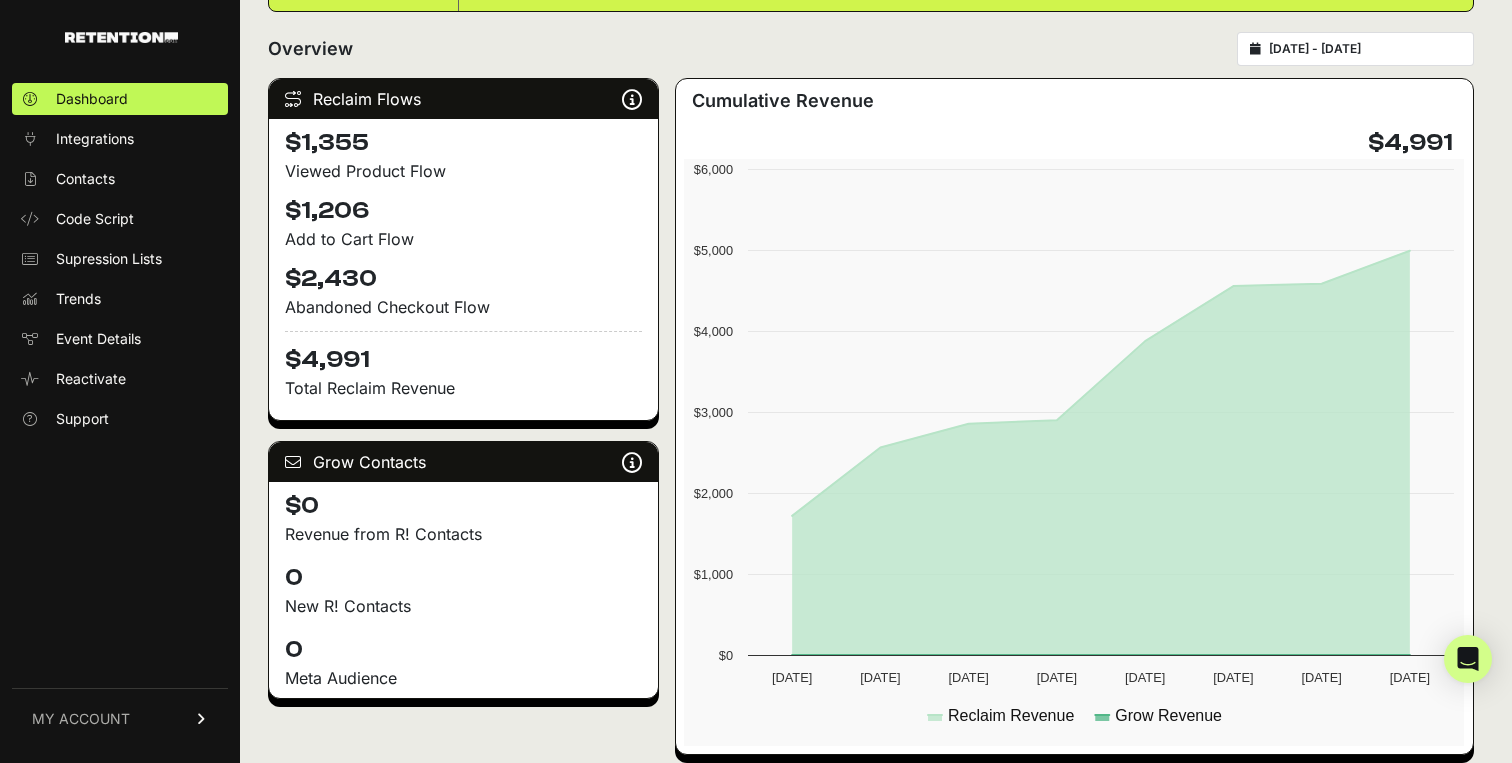 scroll, scrollTop: 210, scrollLeft: 0, axis: vertical 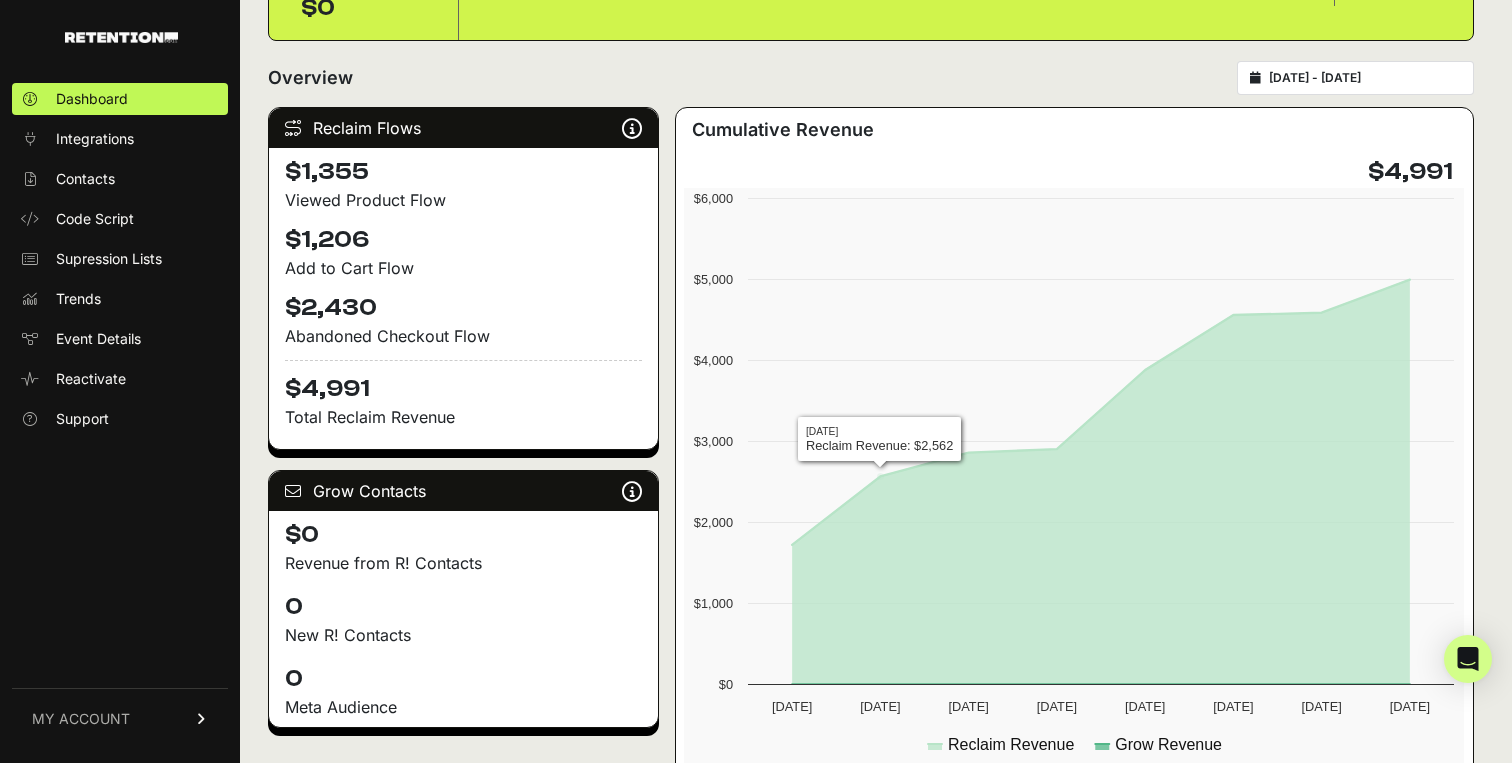 type on "[DATE]" 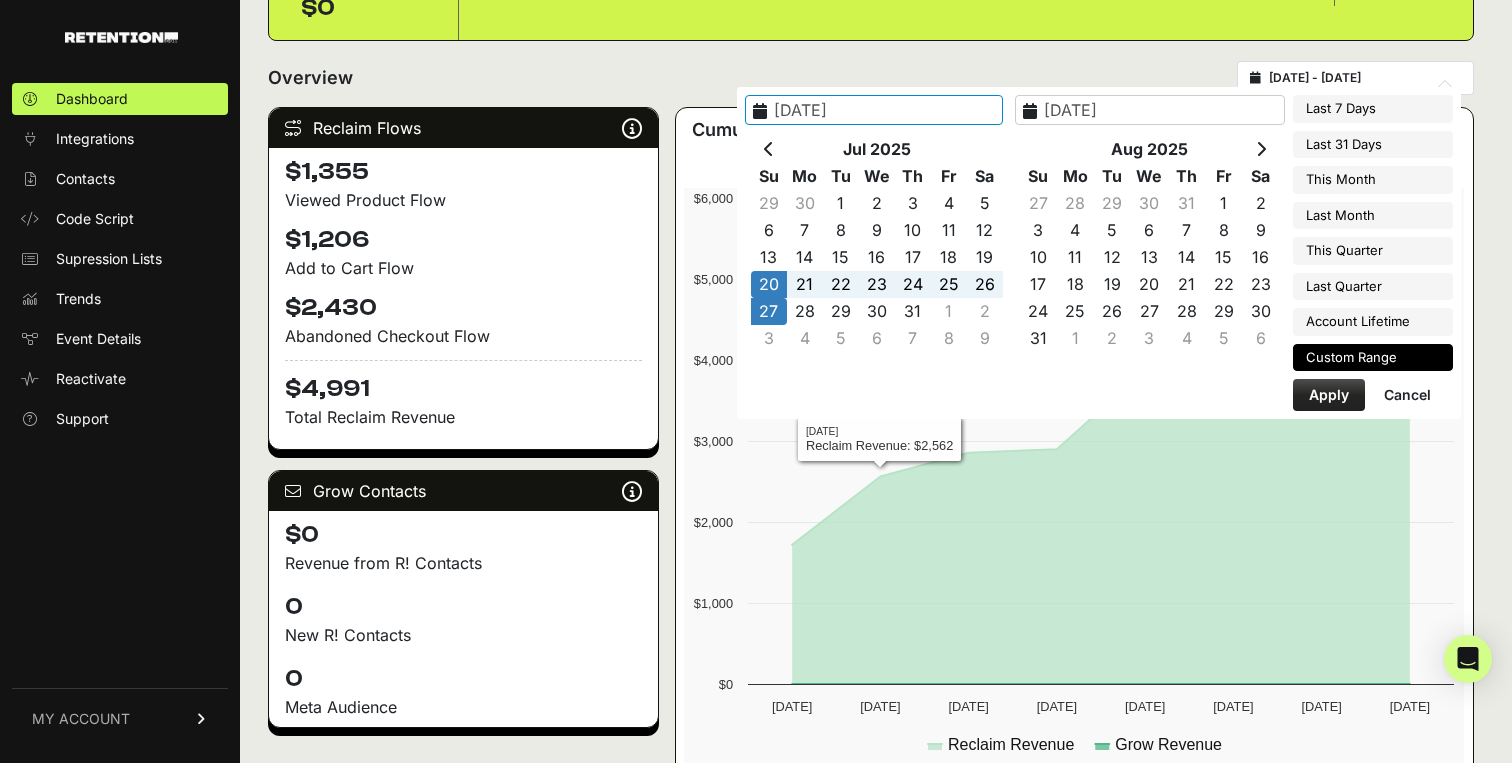 click on "[DATE] - [DATE]" at bounding box center [1365, 78] 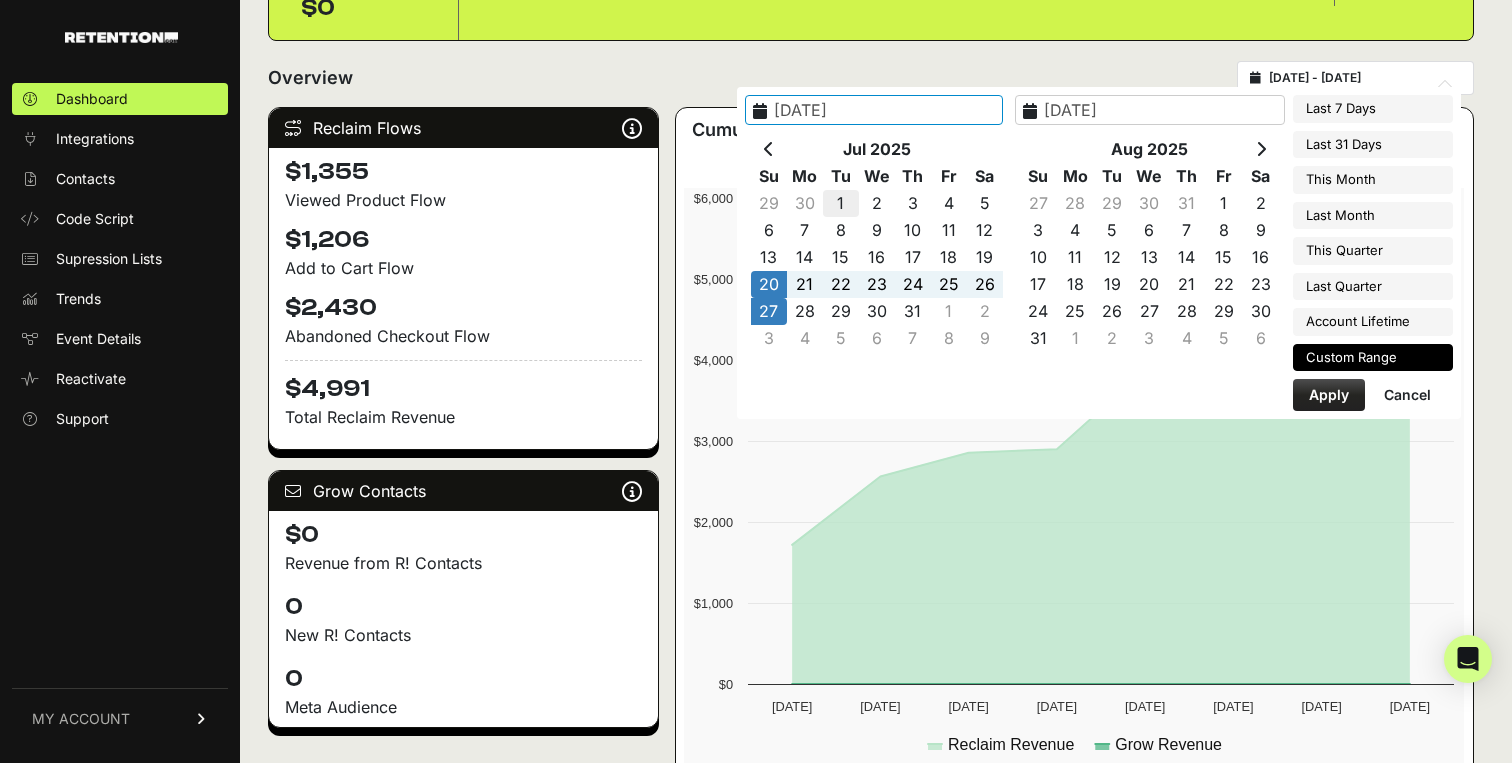 type on "[DATE]" 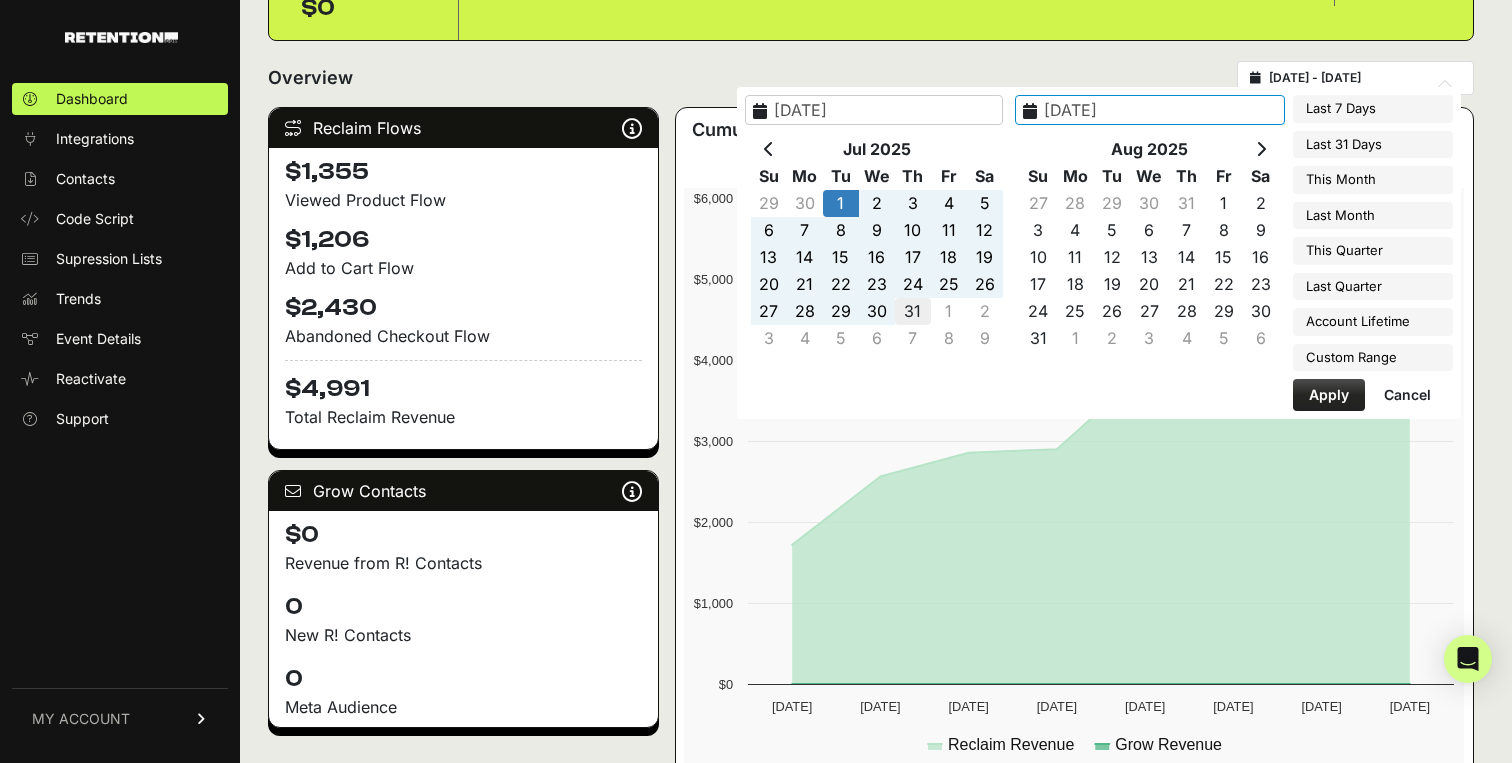 type on "[DATE]" 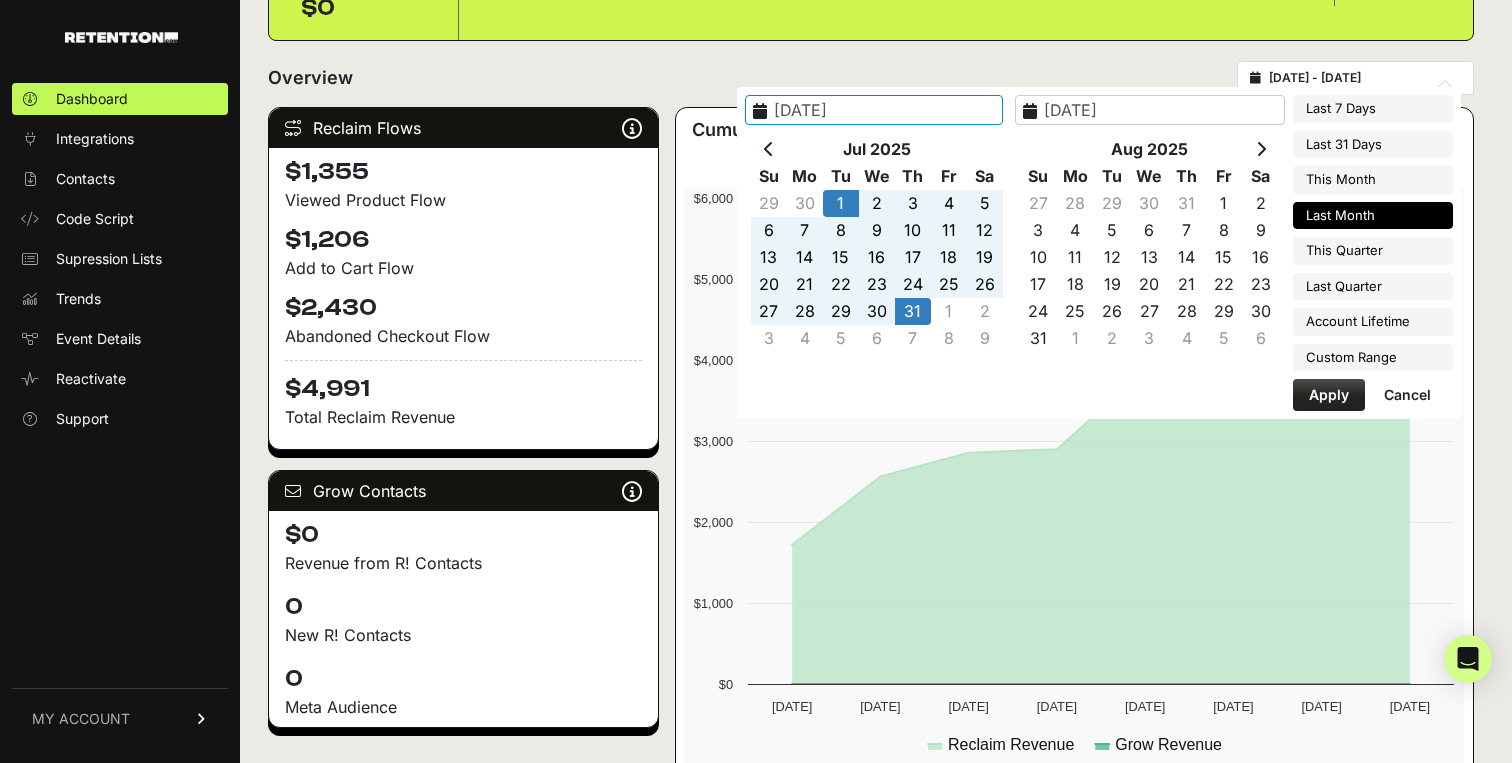 type on "[DATE]" 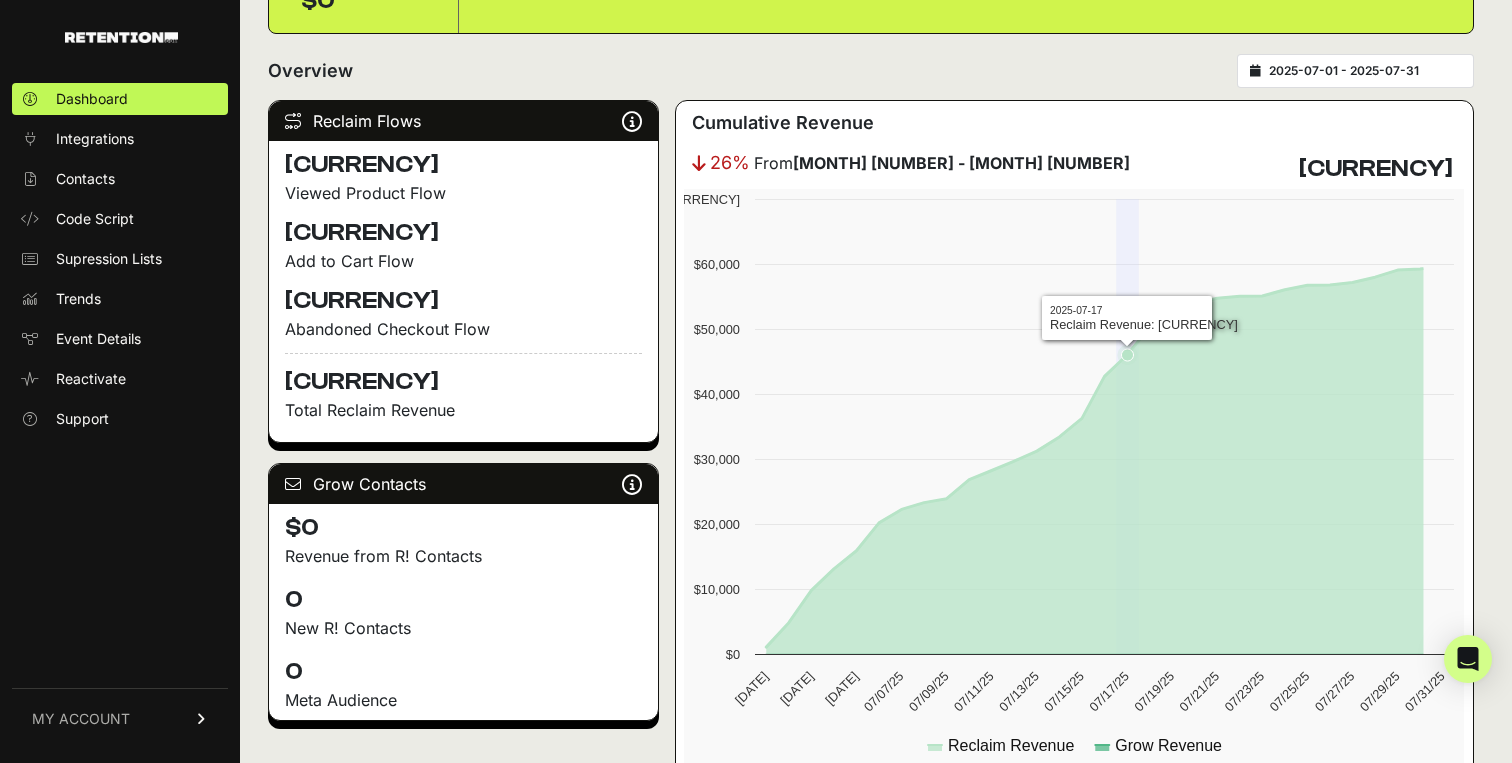 scroll, scrollTop: 300, scrollLeft: 0, axis: vertical 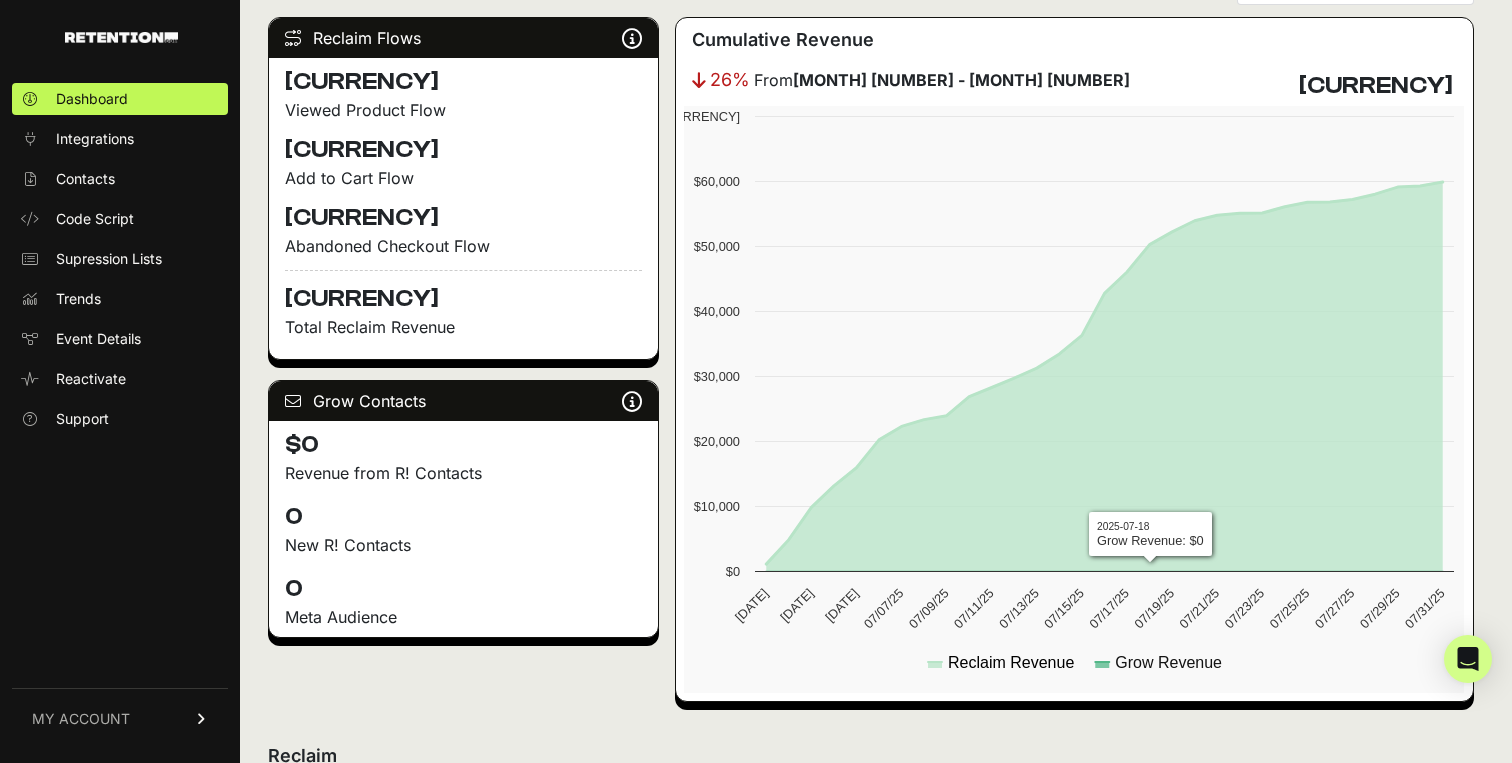click on "Reclaim Revenue" 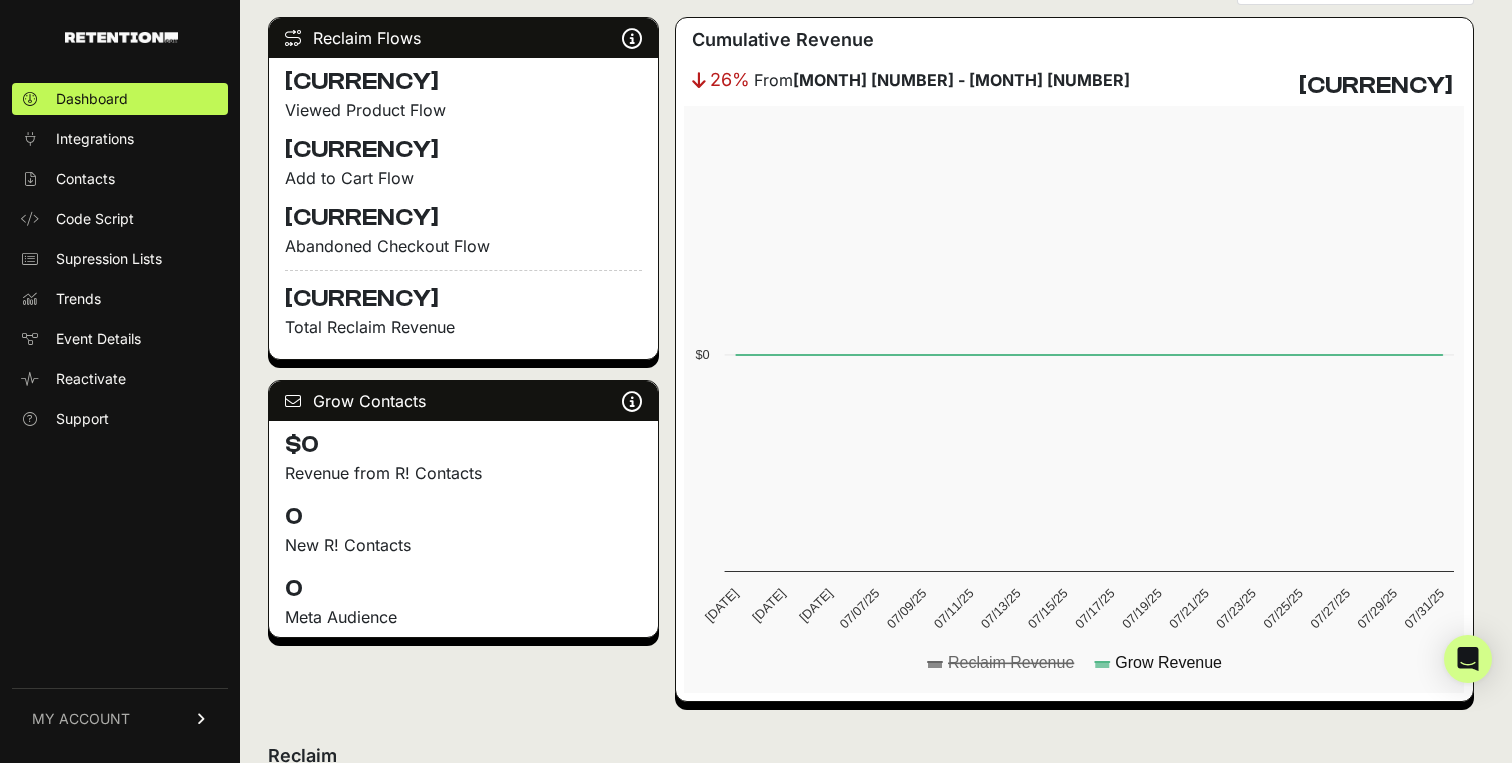 click on "Reclaim Revenue" 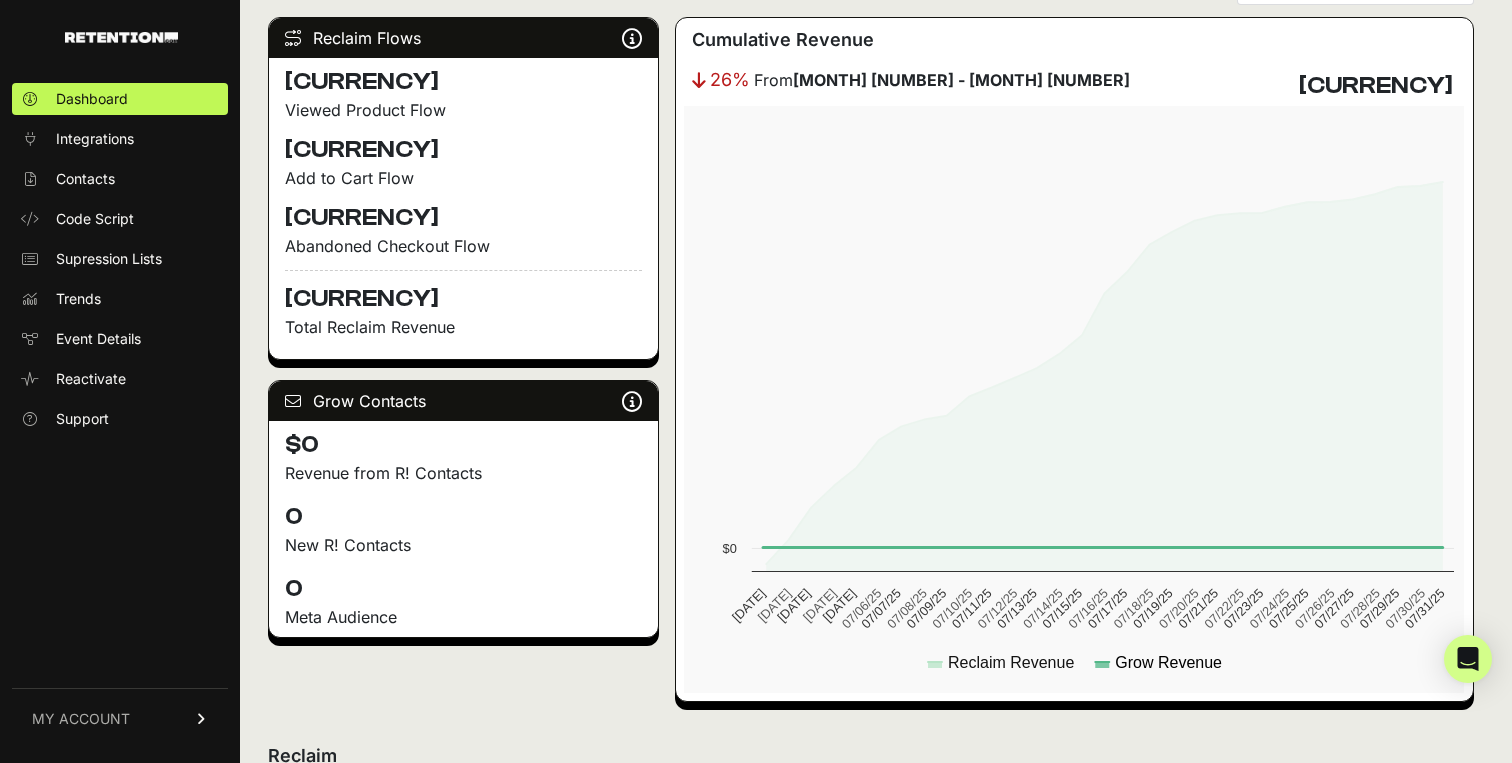 click 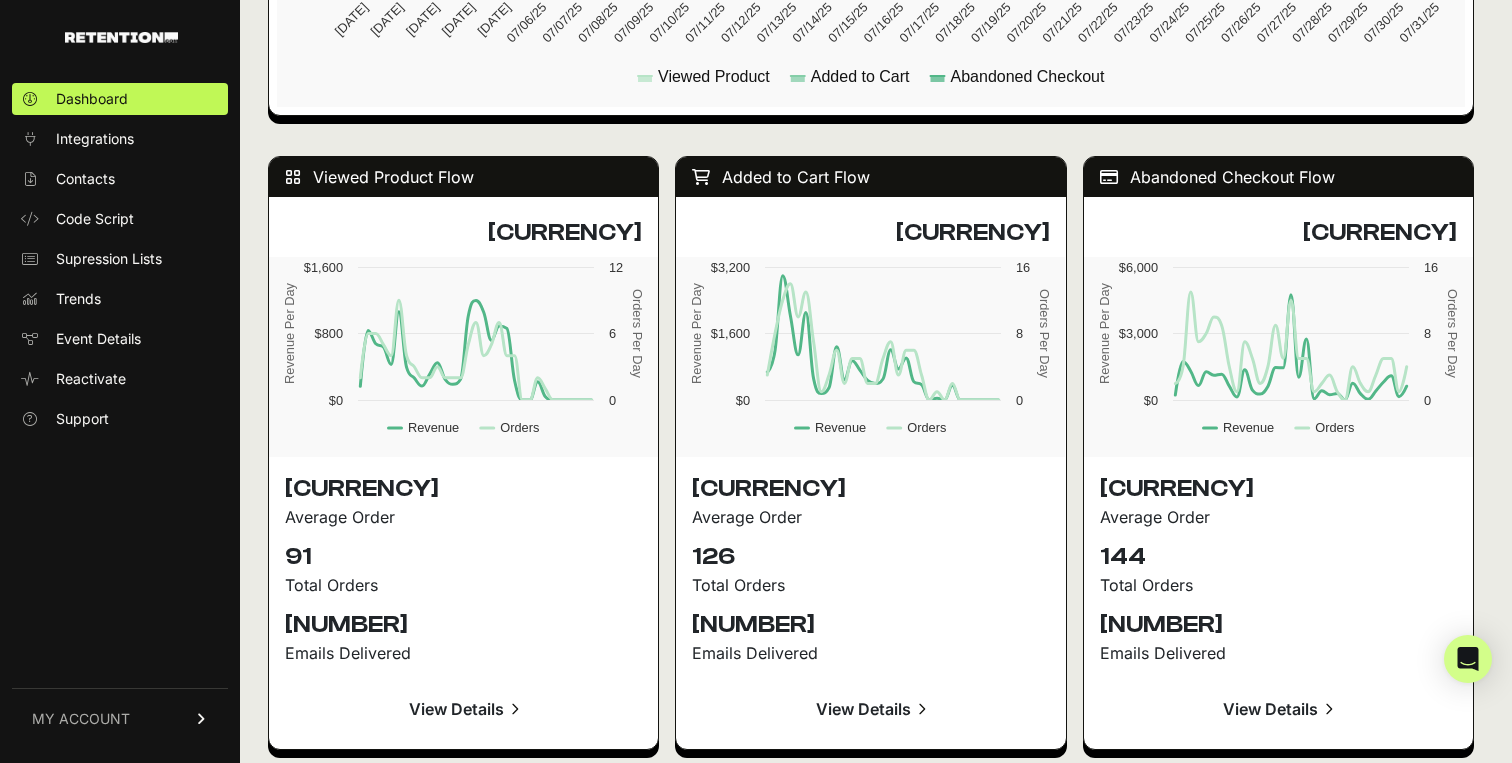 scroll, scrollTop: 1694, scrollLeft: 0, axis: vertical 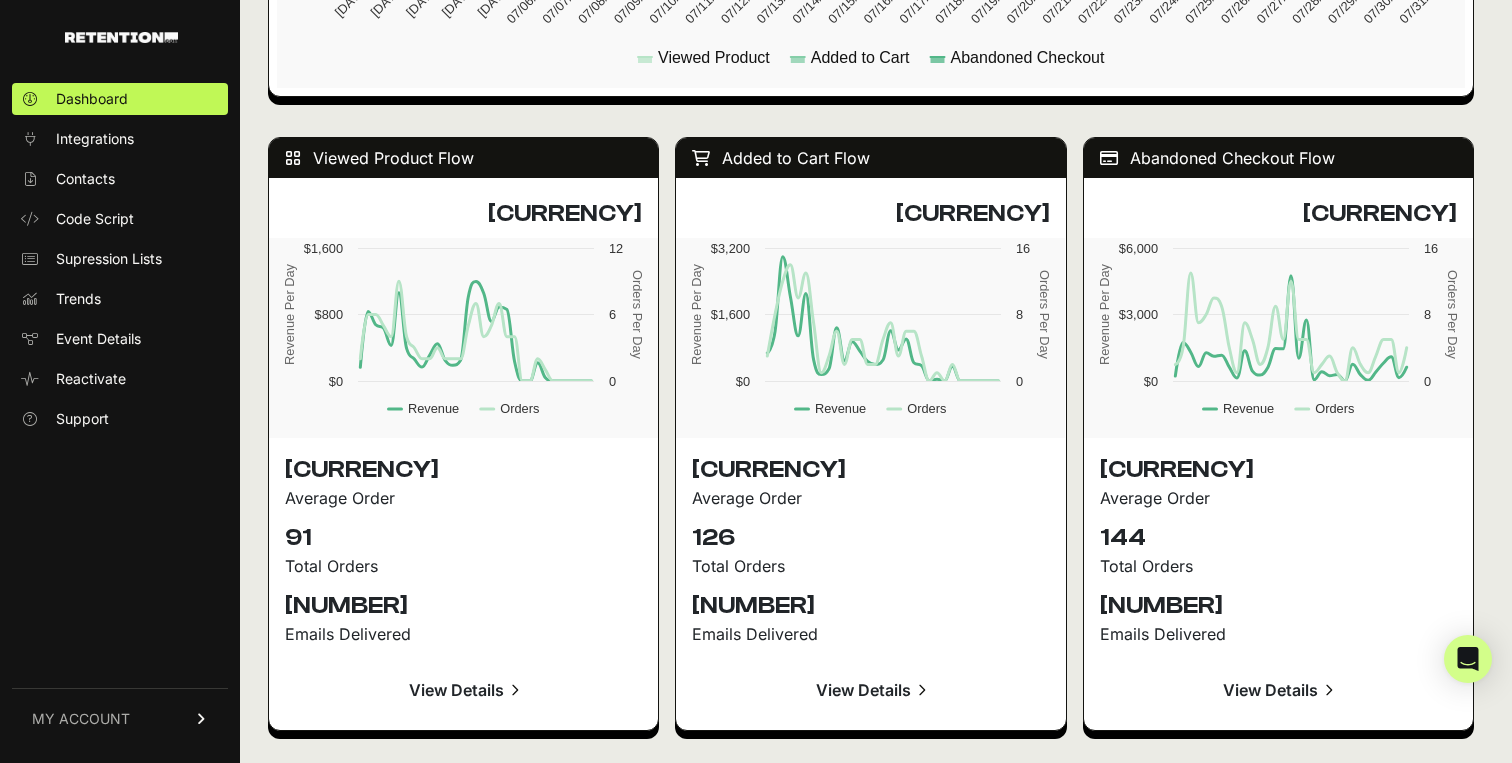 click on "View Details" at bounding box center (463, 690) 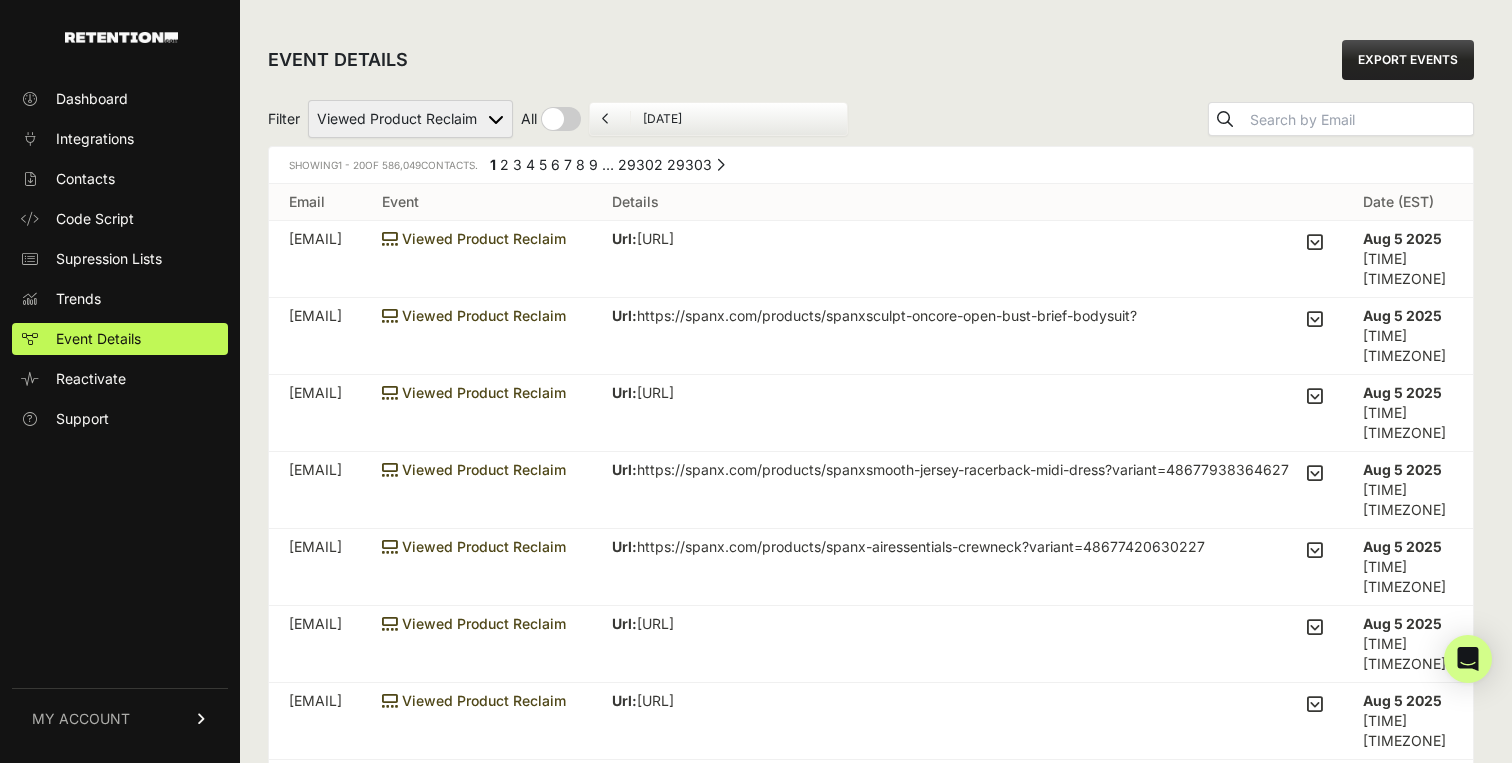 scroll, scrollTop: 0, scrollLeft: 0, axis: both 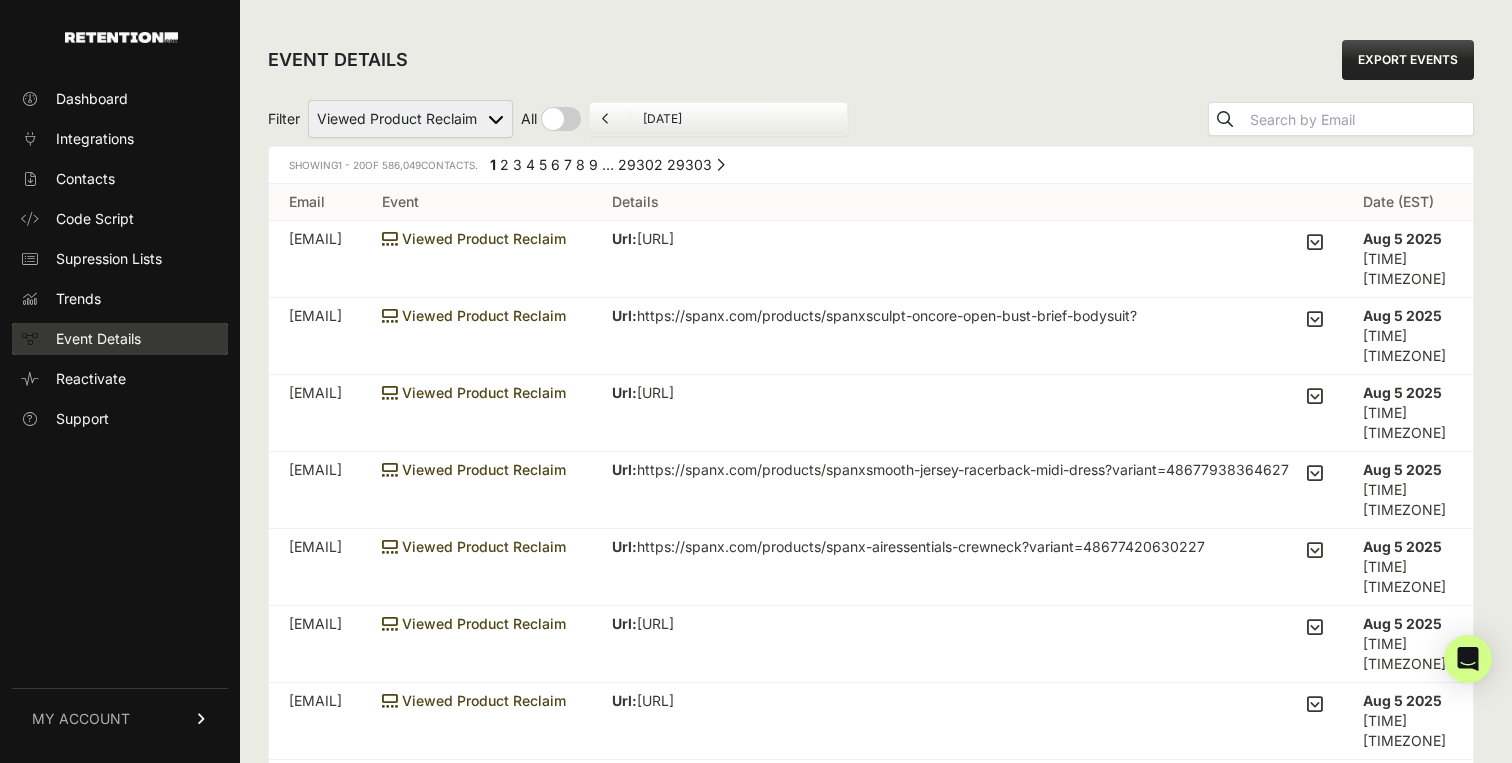 click on "Event Details" at bounding box center (120, 339) 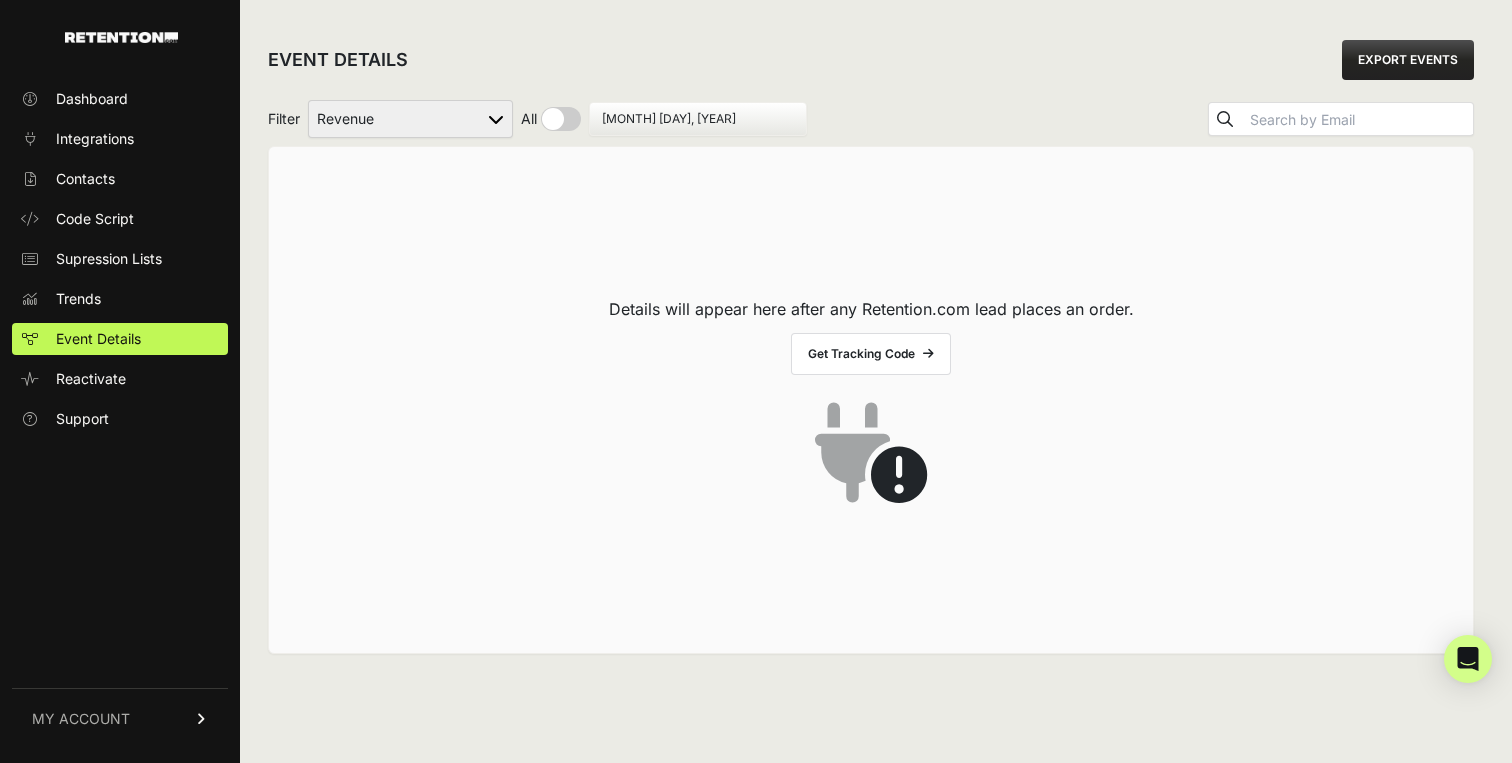 scroll, scrollTop: 0, scrollLeft: 0, axis: both 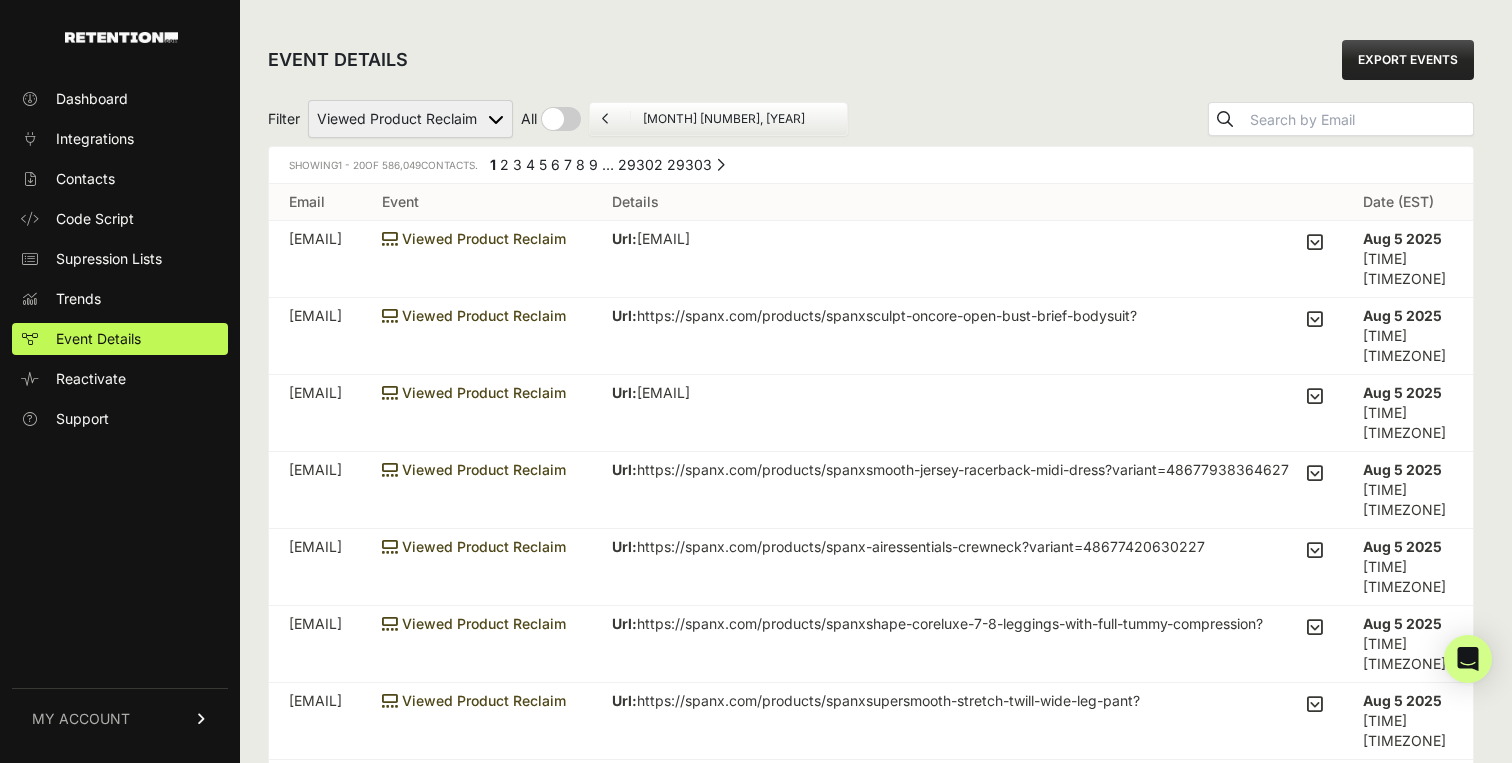 click on "Active on Site Reclaim
Added to Cart Reclaim
Checkout Started Reclaim
Revenue
Viewed Category Reclaim
Viewed Product Reclaim" at bounding box center [410, 119] 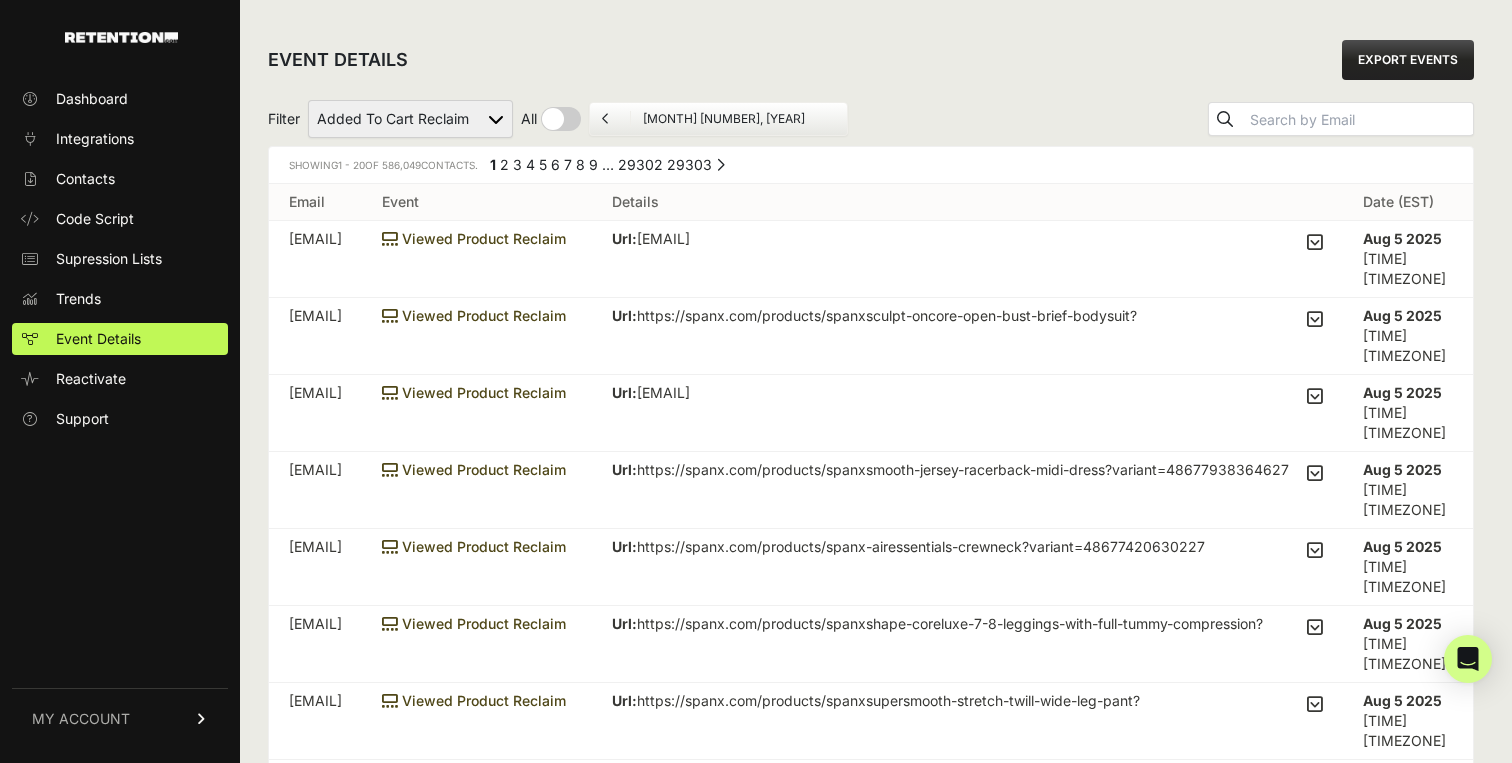 click on "Active on Site Reclaim
Added to Cart Reclaim
Checkout Started Reclaim
Revenue
Viewed Category Reclaim
Viewed Product Reclaim" at bounding box center [410, 119] 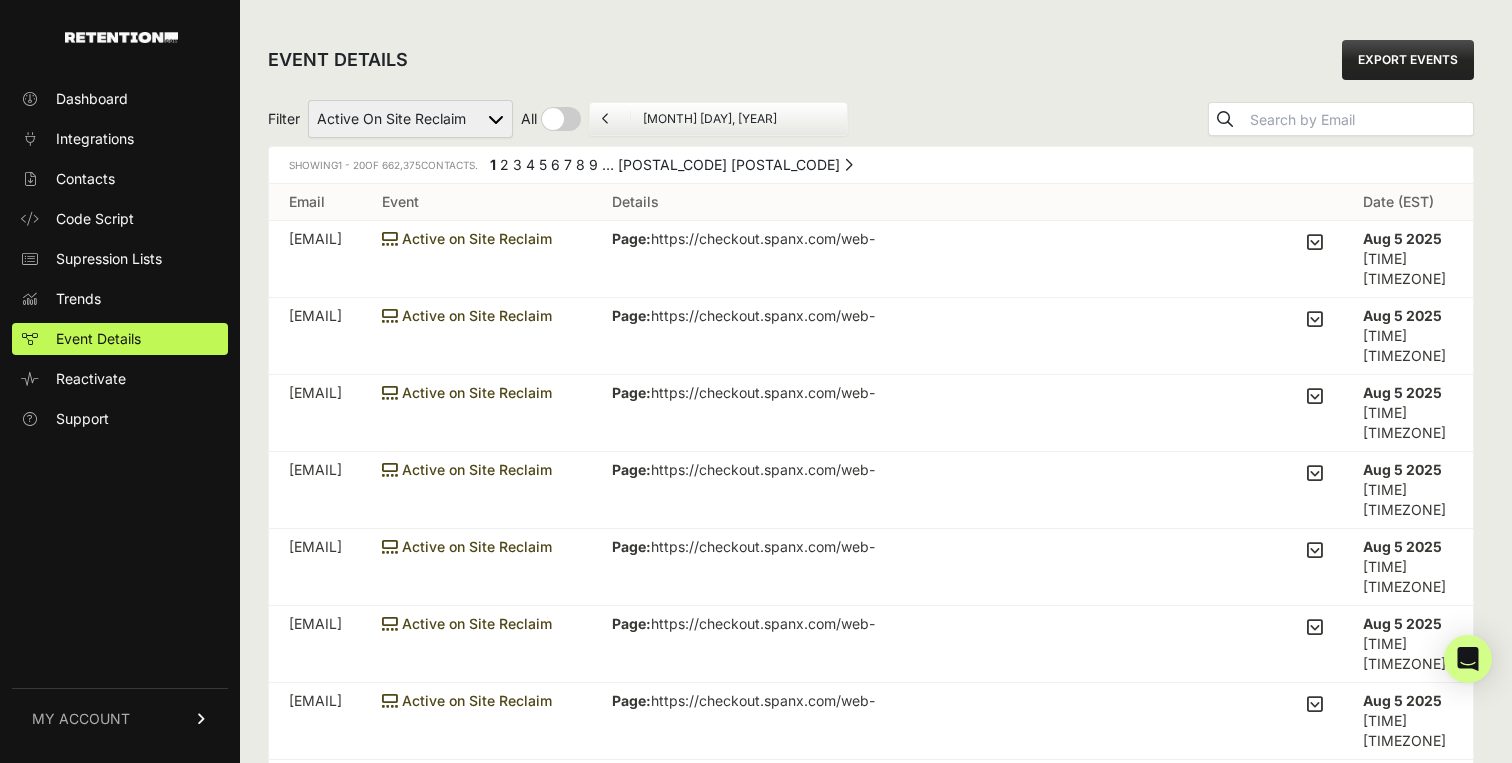 scroll, scrollTop: 0, scrollLeft: 0, axis: both 